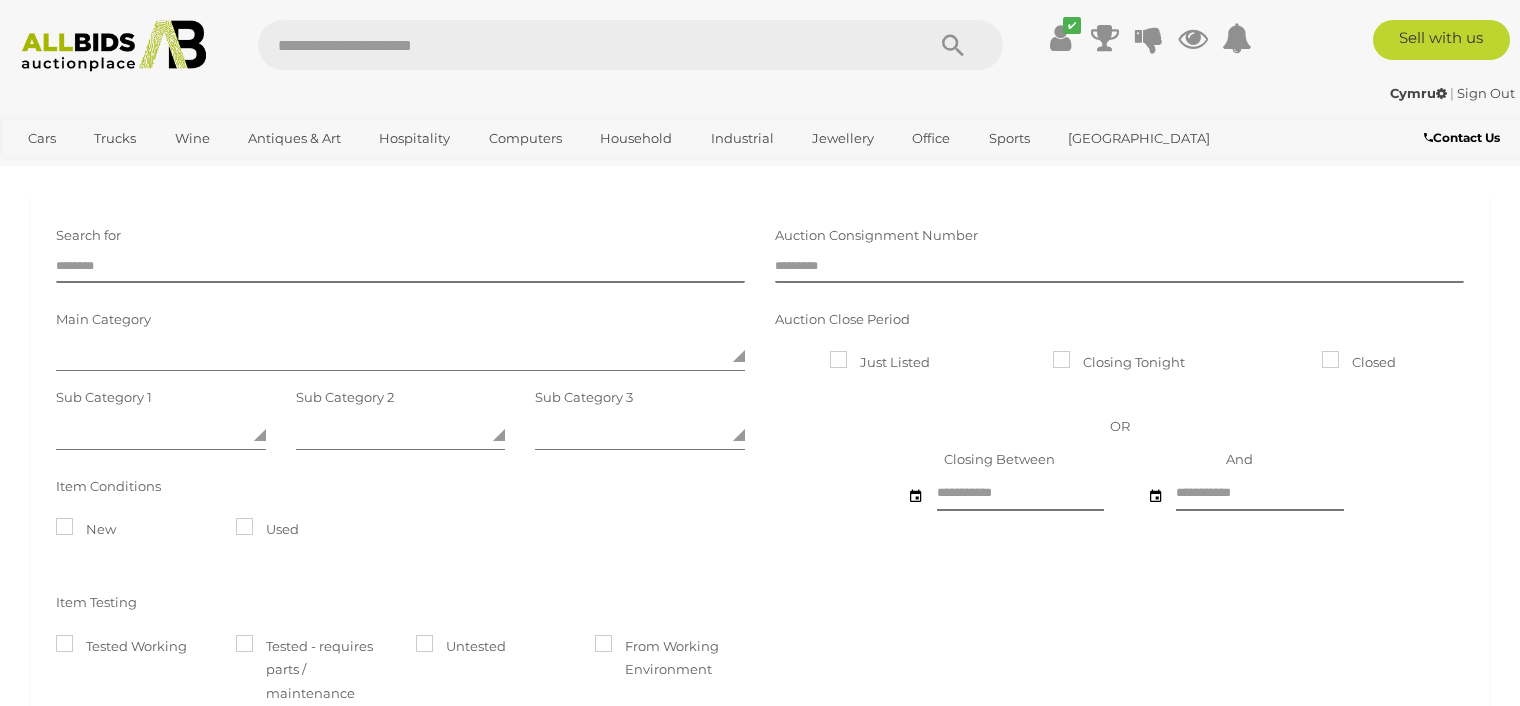 scroll, scrollTop: 0, scrollLeft: 0, axis: both 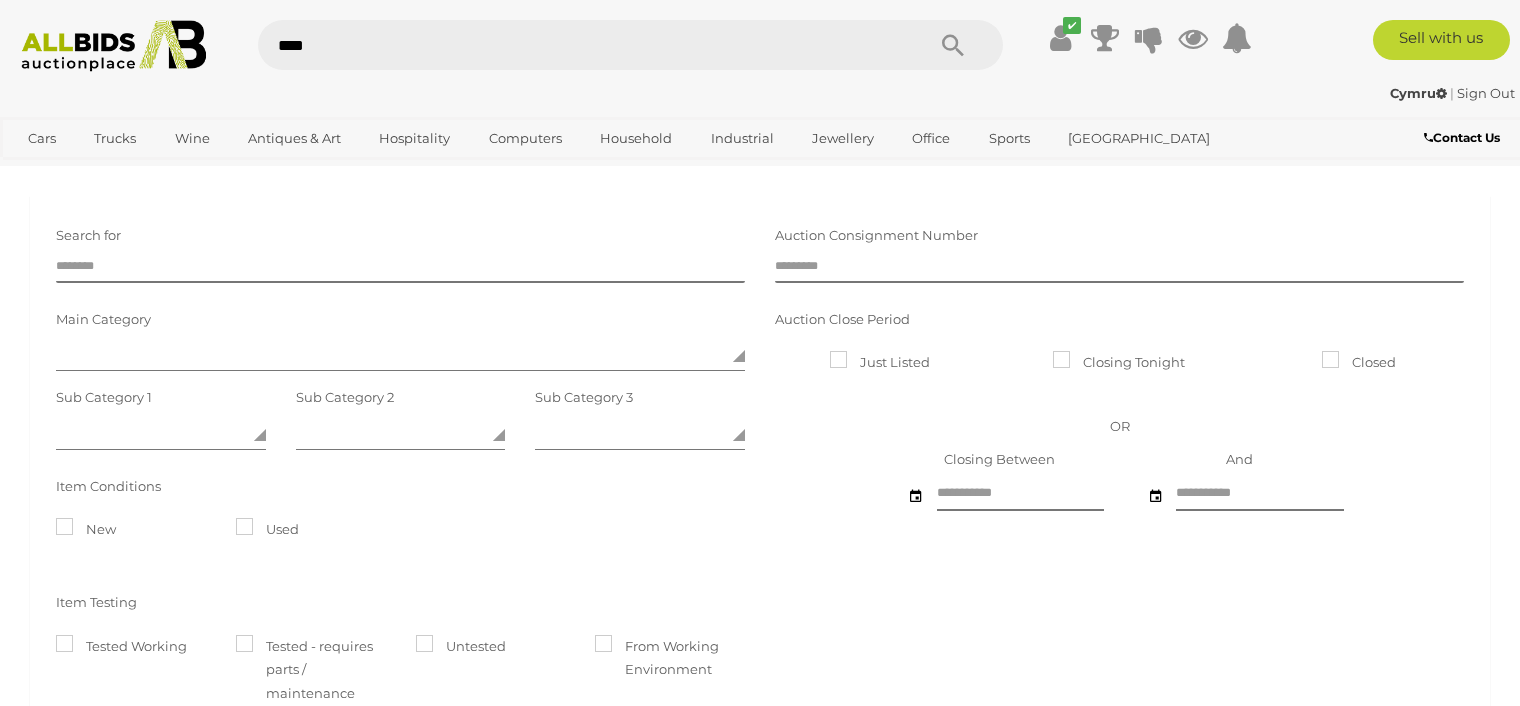 type on "*****" 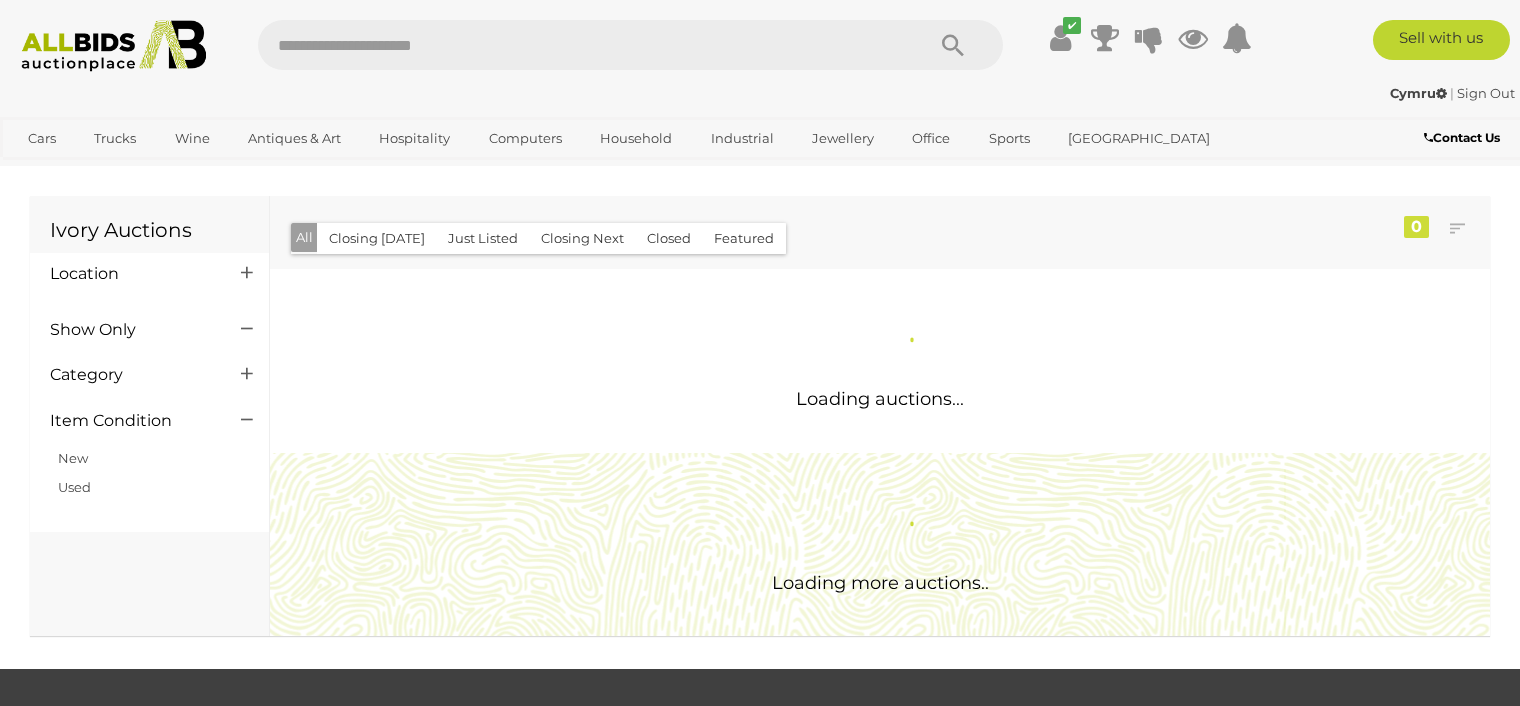 scroll, scrollTop: 0, scrollLeft: 0, axis: both 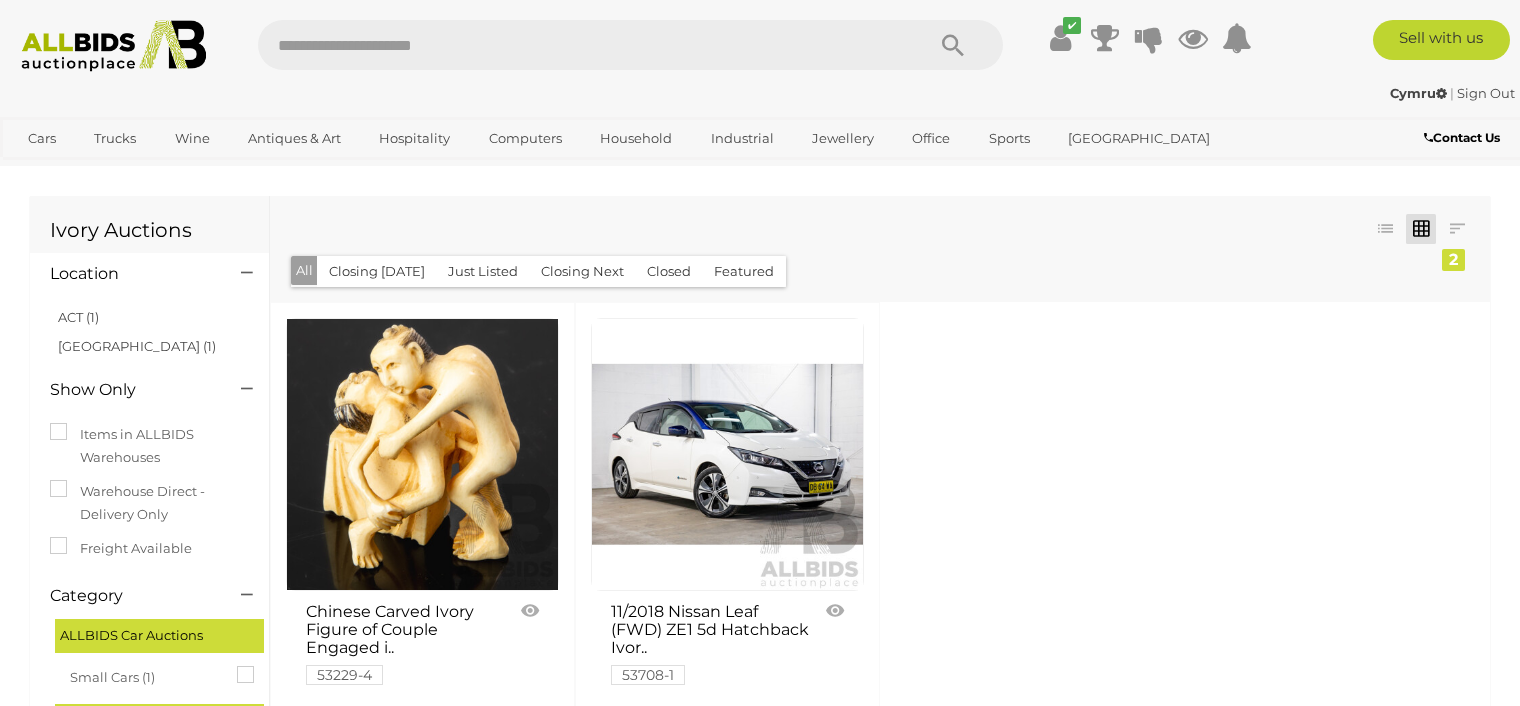 click at bounding box center [422, 454] 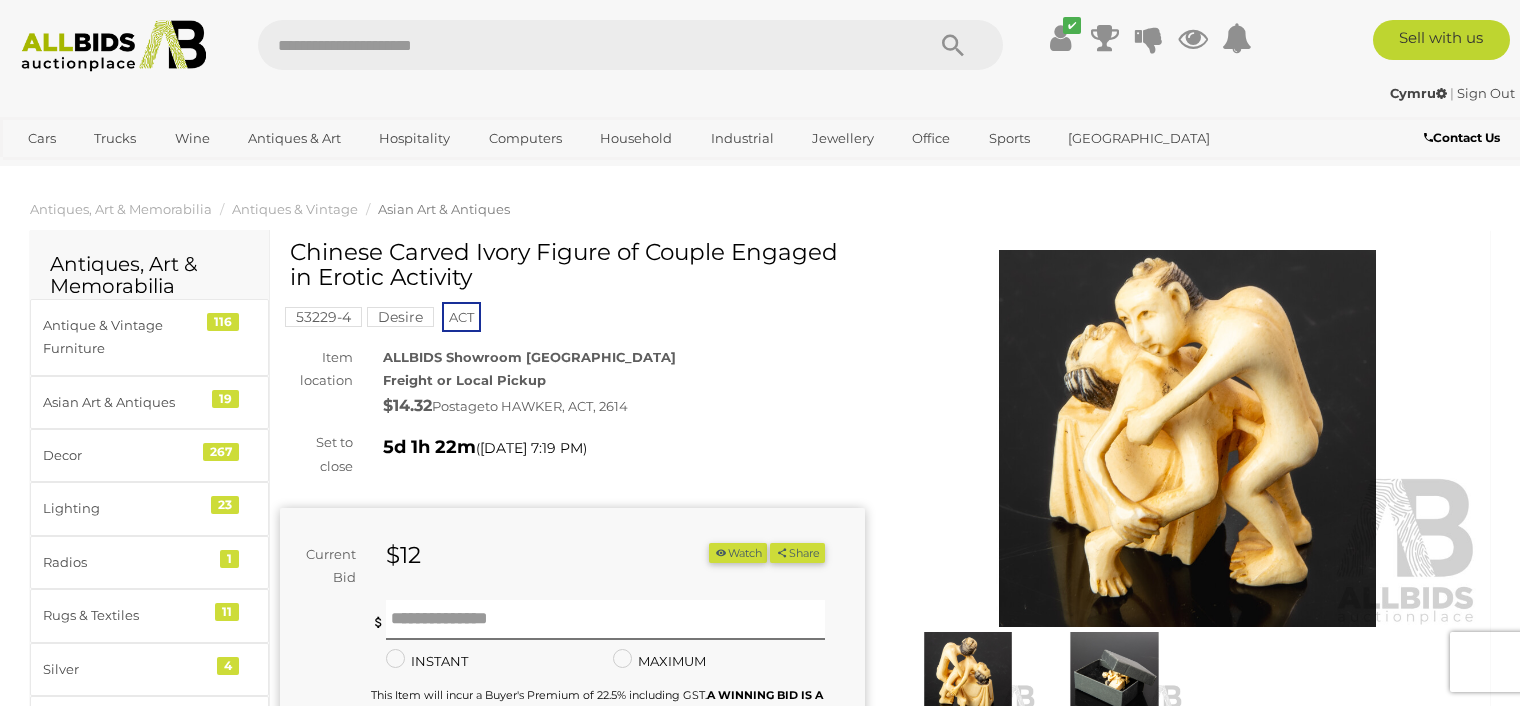 scroll, scrollTop: 0, scrollLeft: 0, axis: both 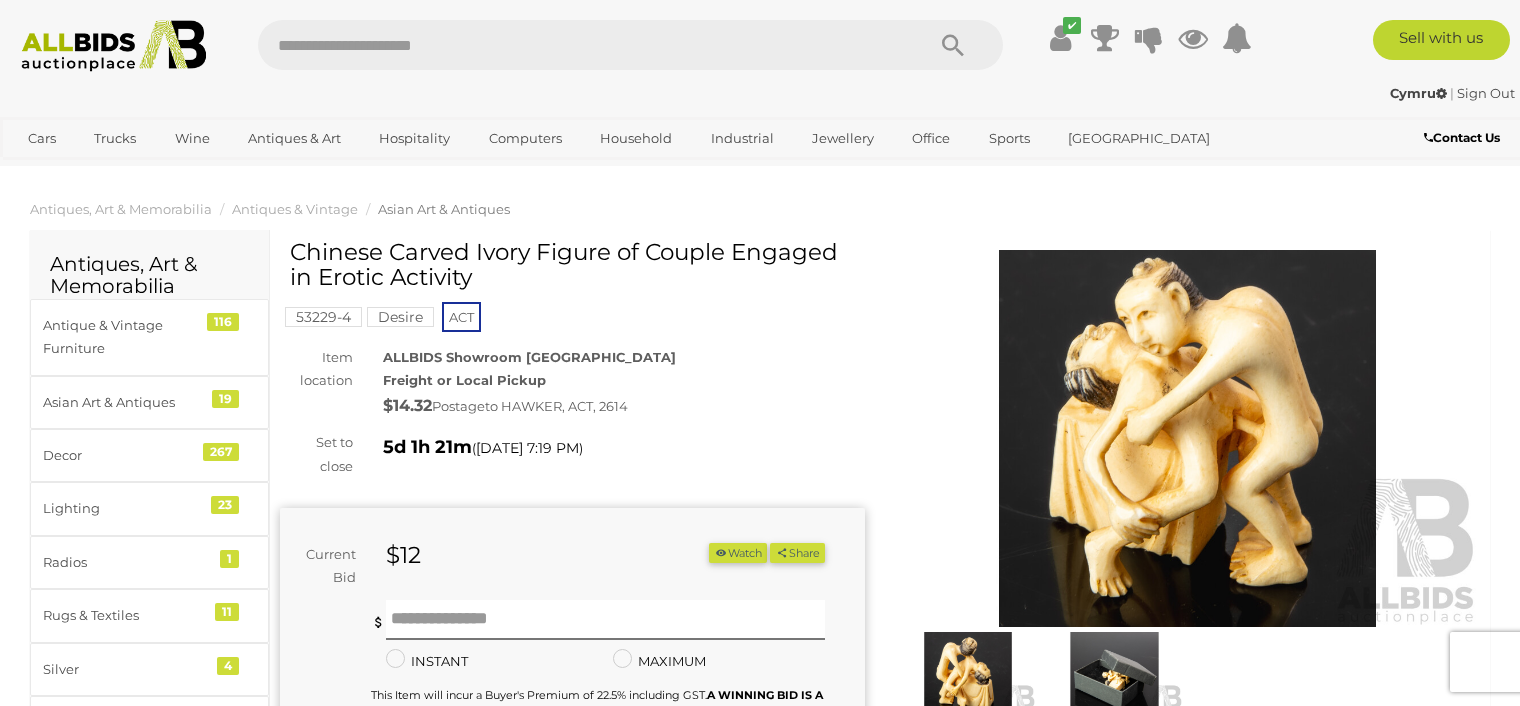 click at bounding box center [1187, 438] 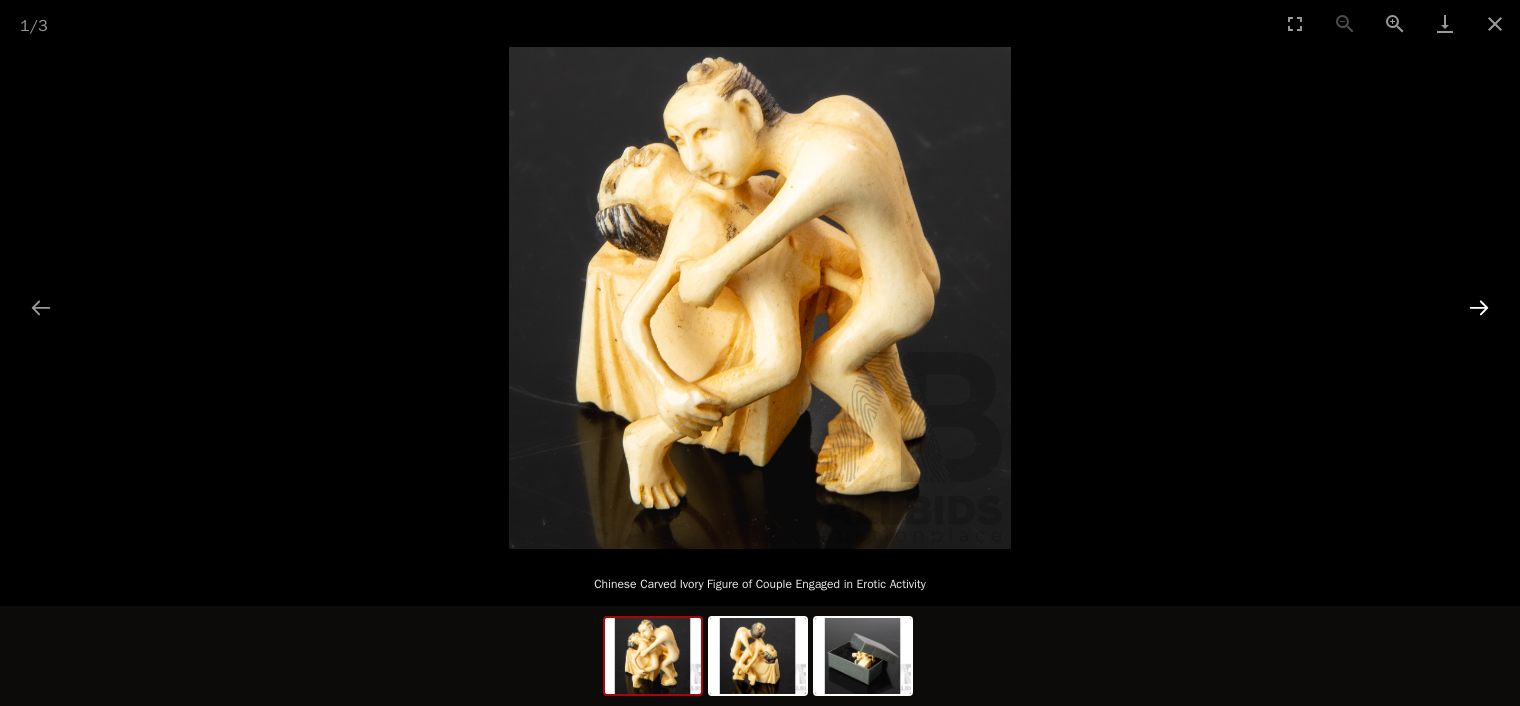 click at bounding box center (1479, 307) 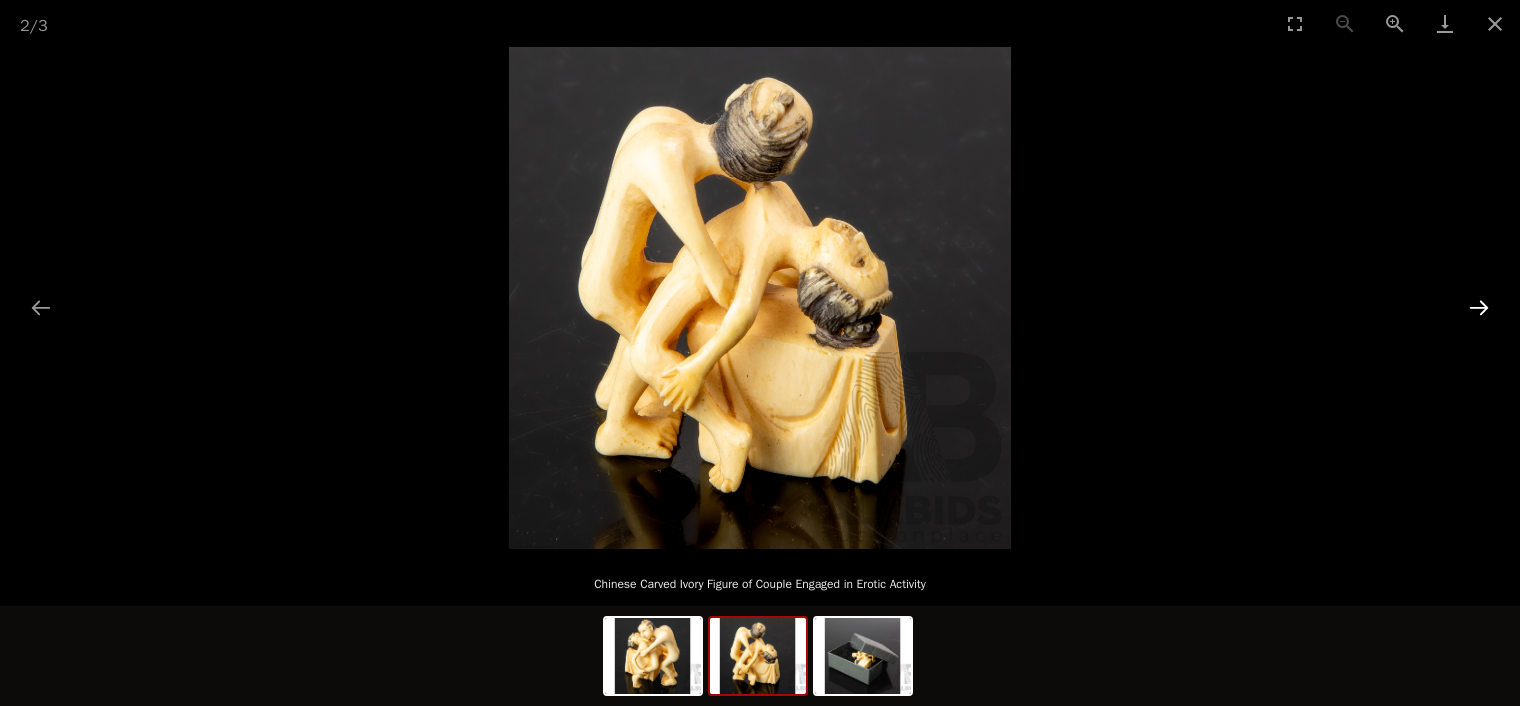 click at bounding box center [1479, 307] 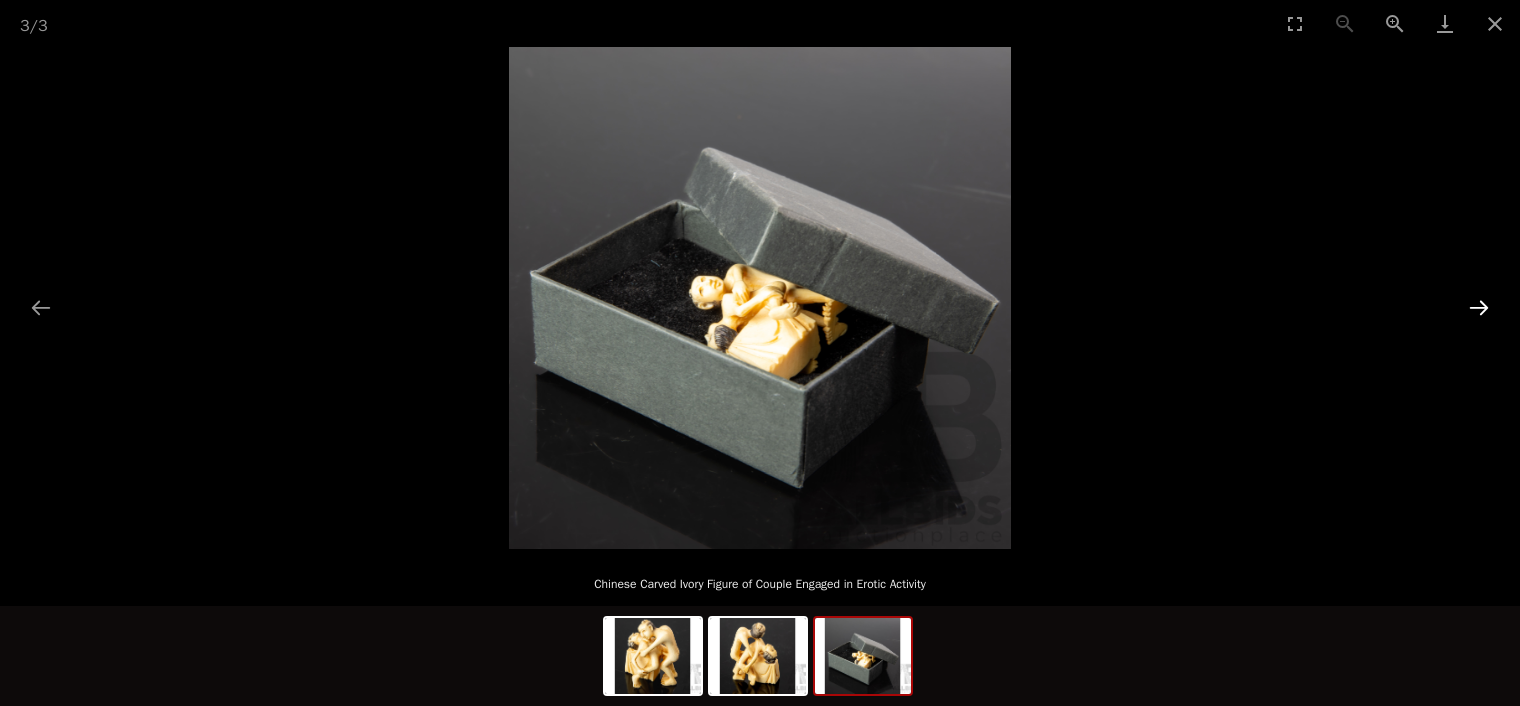 click at bounding box center (1479, 307) 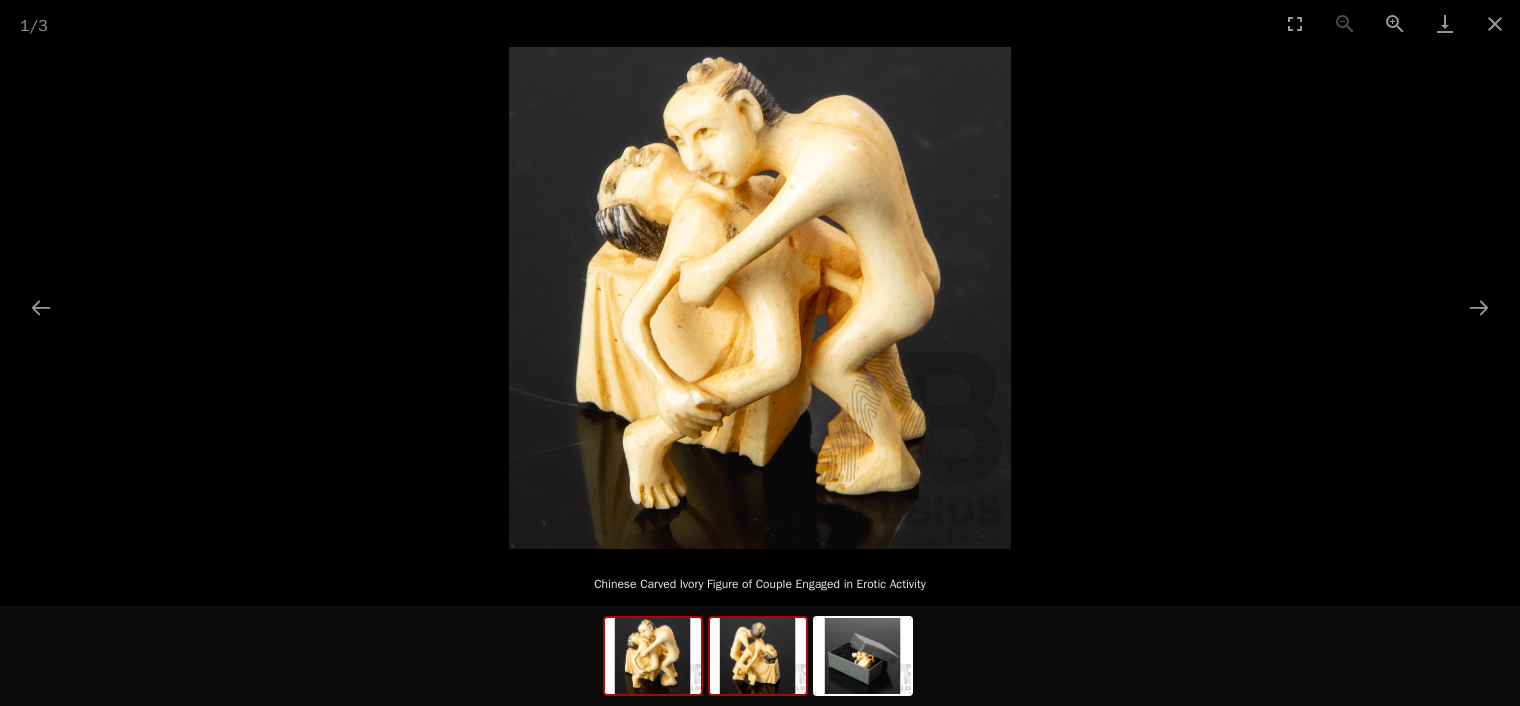 click at bounding box center (758, 656) 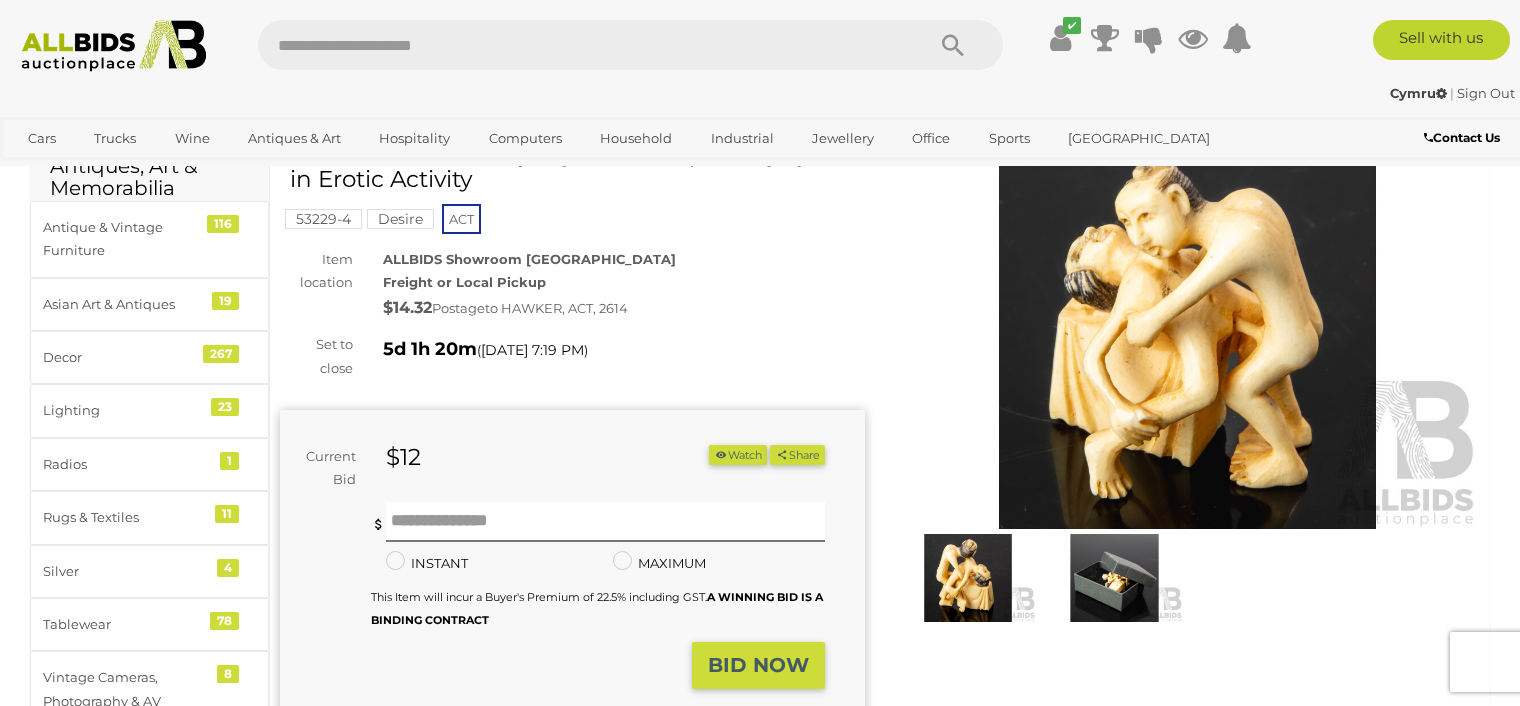 scroll, scrollTop: 105, scrollLeft: 0, axis: vertical 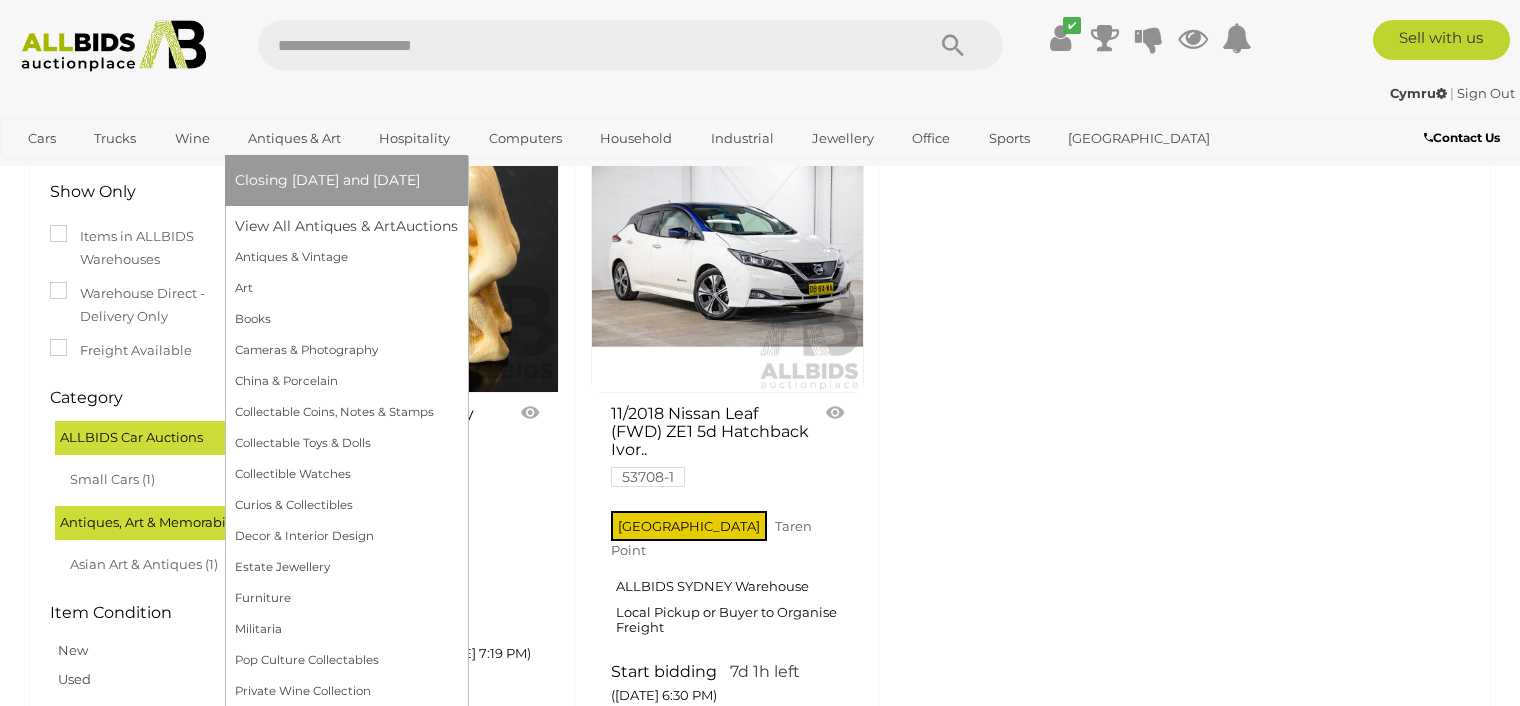 click on "Antiques & Art" at bounding box center (294, 138) 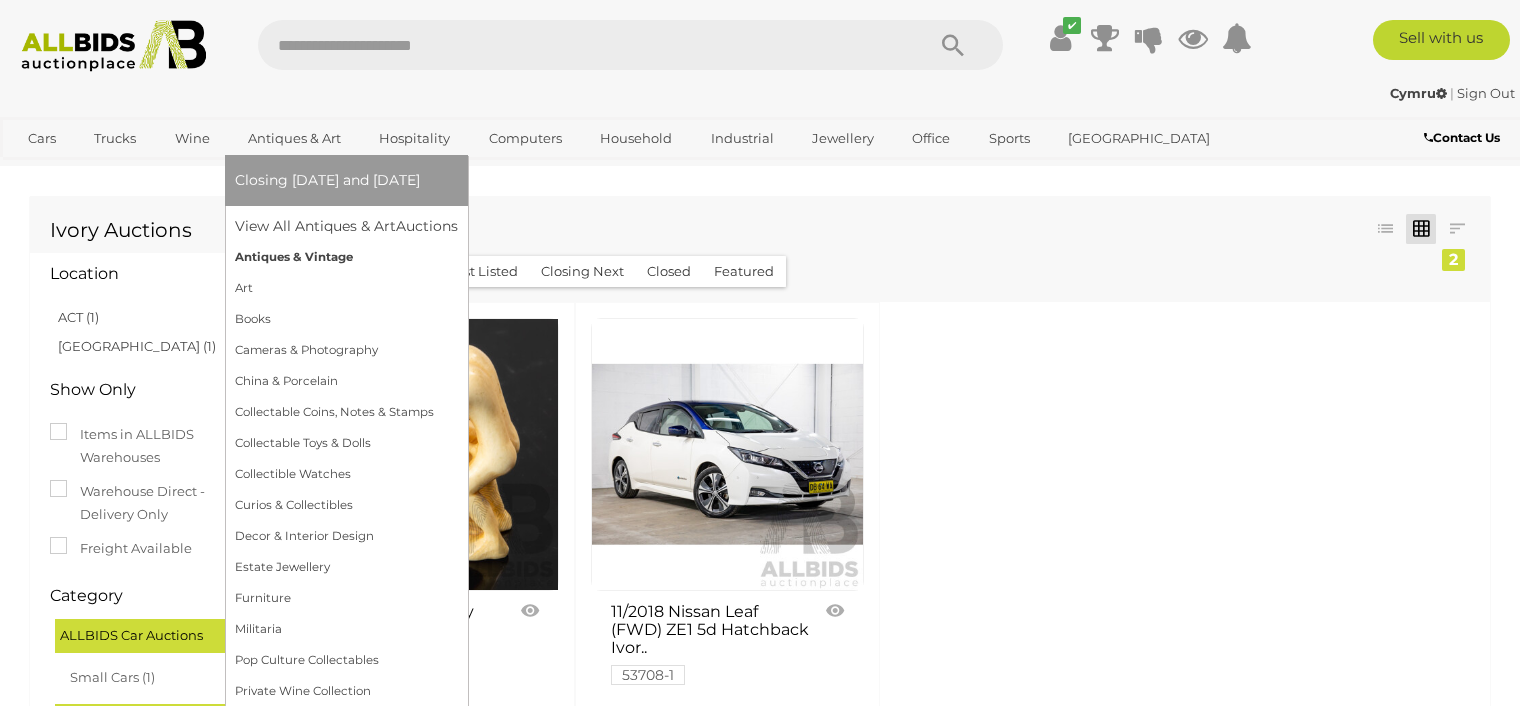 click on "Antiques & Vintage" at bounding box center [346, 257] 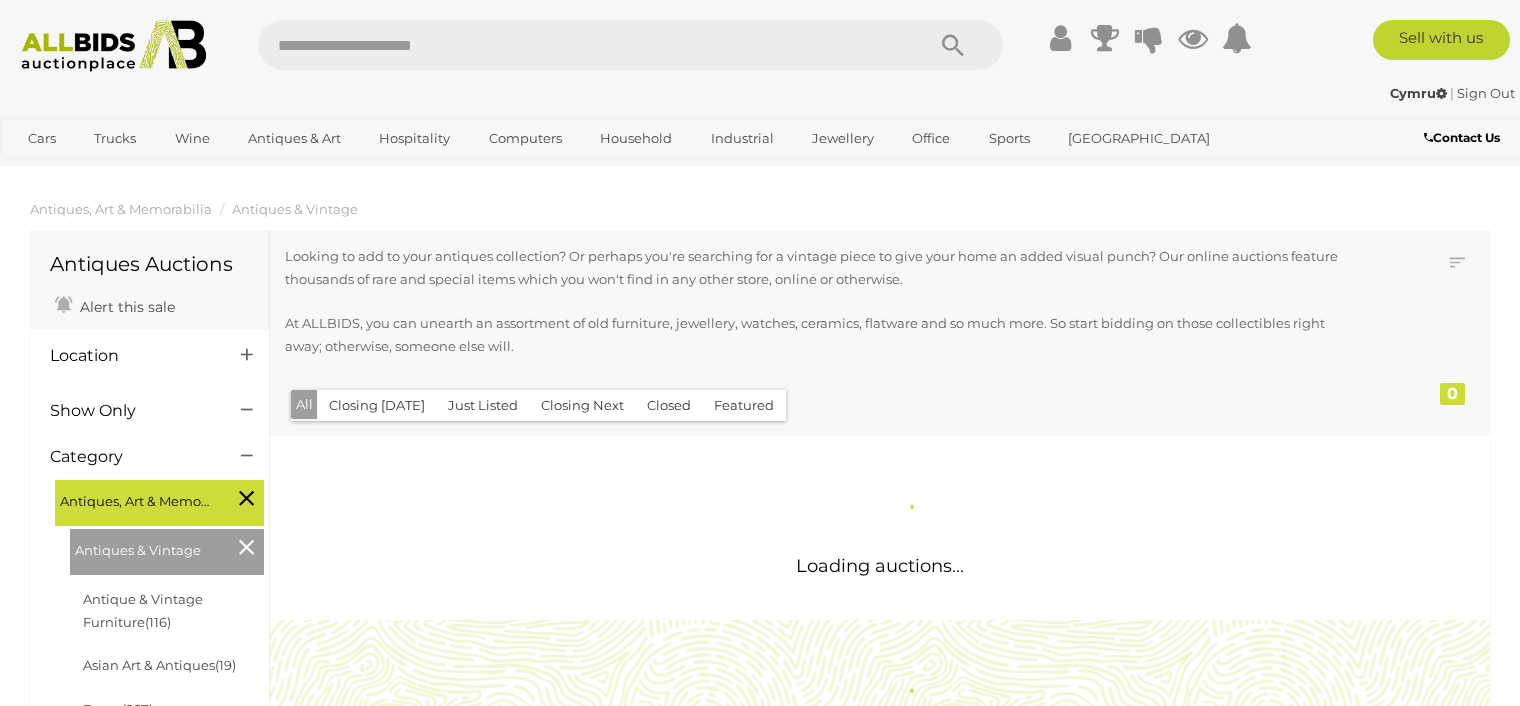 scroll, scrollTop: 0, scrollLeft: 0, axis: both 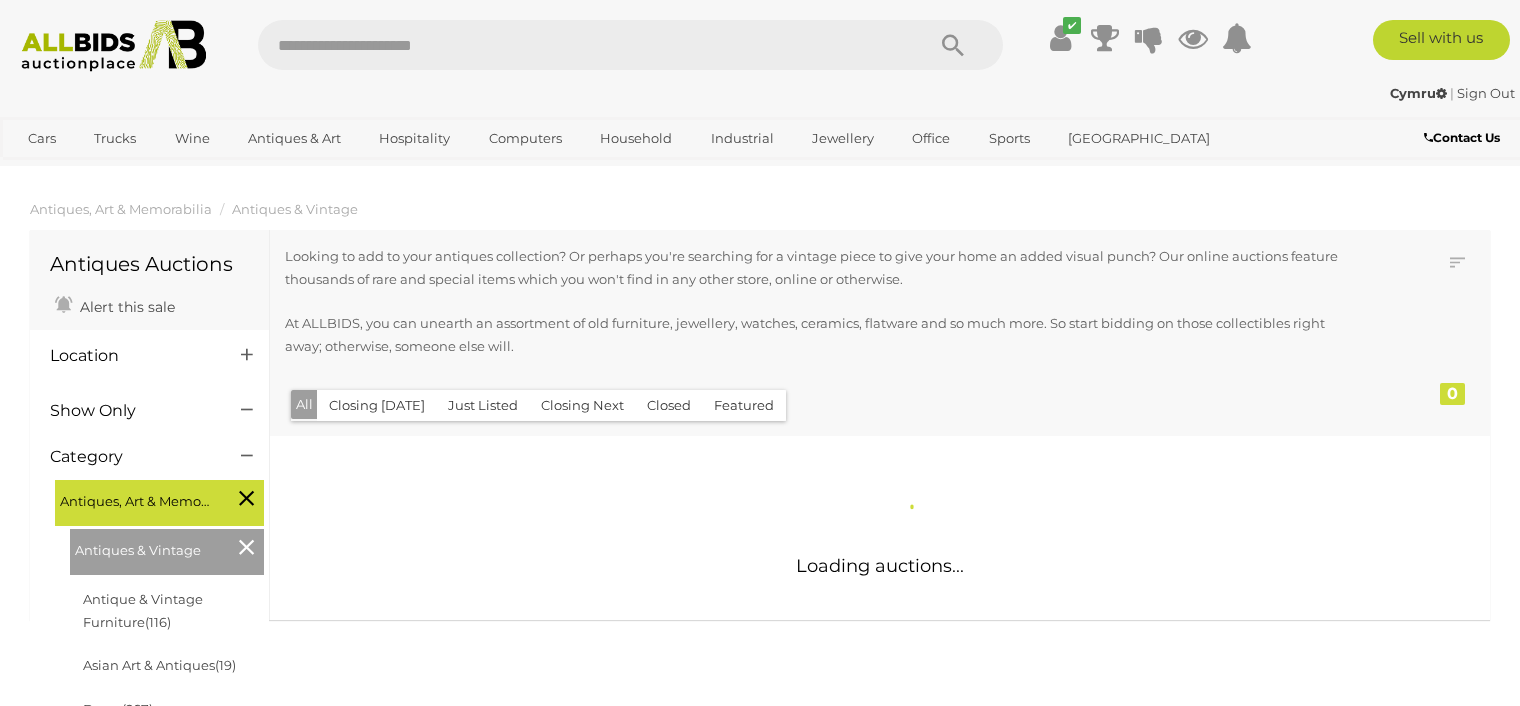 click on "Looking to add to your antiques collection? Or perhaps you're searching for a vintage piece to give your home an added visual punch? Our online auctions feature thousands of rare and special items which you won't find in any other store, online or otherwise.
At ALLBIDS, you can unearth an assortment of old furniture, jewellery, watches, ceramics, flatware and so much more. So start bidding on those collectibles right away; otherwise, someone else will." at bounding box center [830, 314] 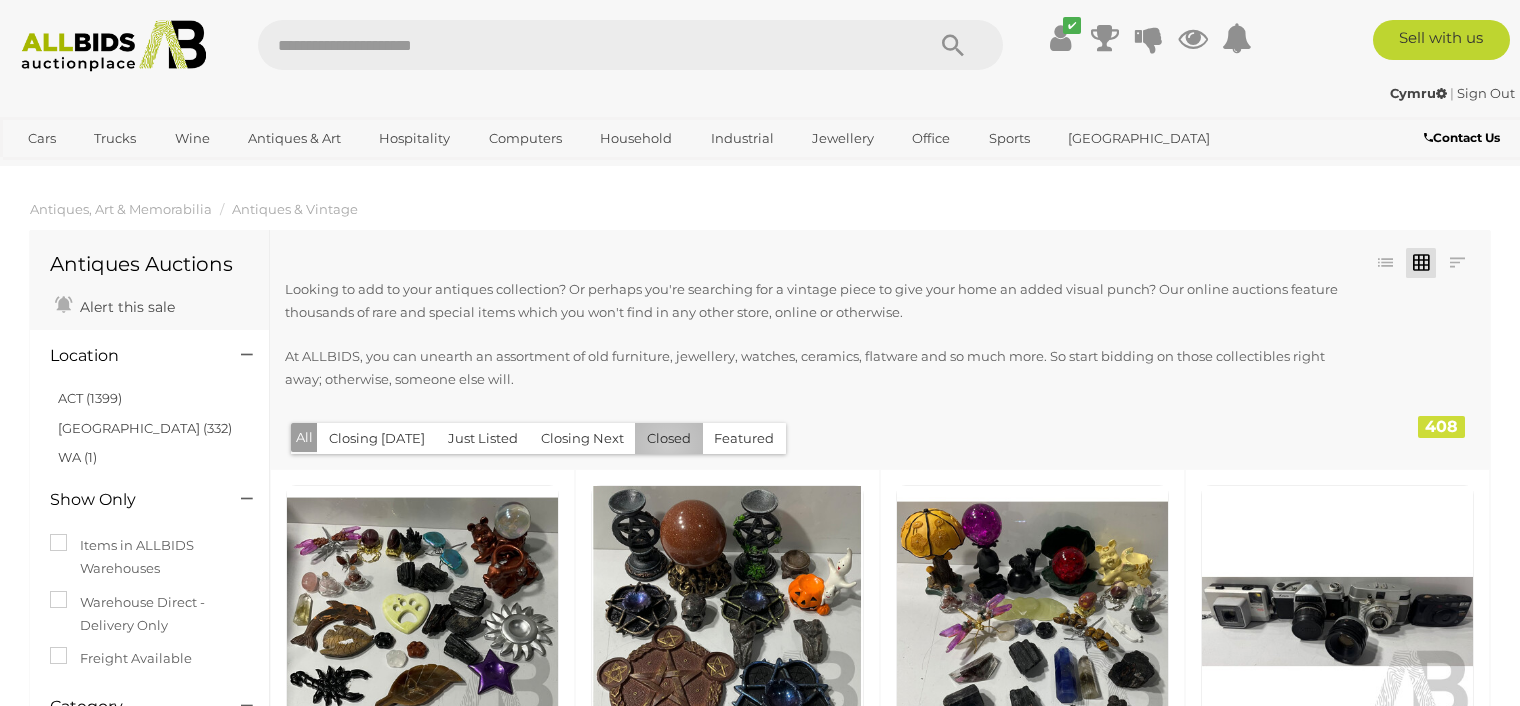 click on "Closed" at bounding box center [669, 438] 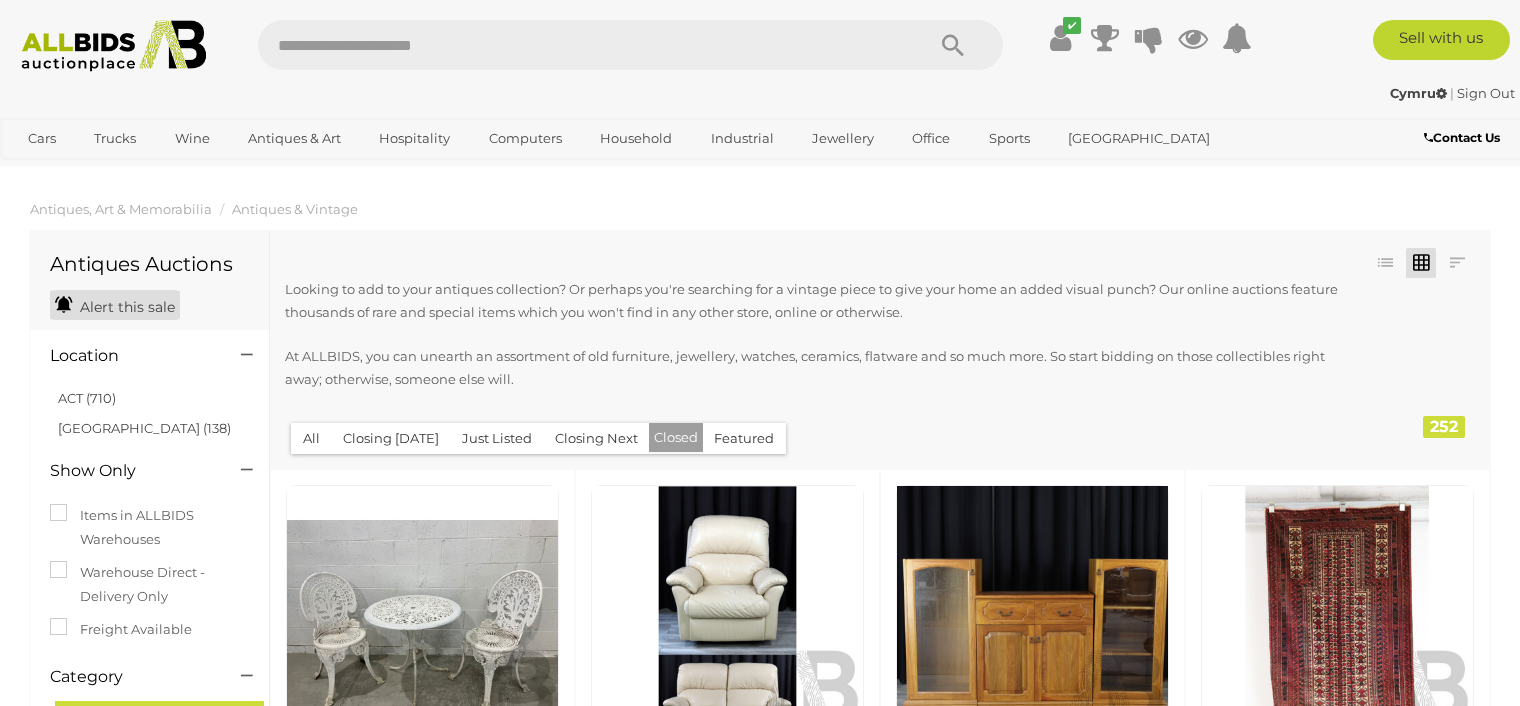 scroll, scrollTop: 0, scrollLeft: 0, axis: both 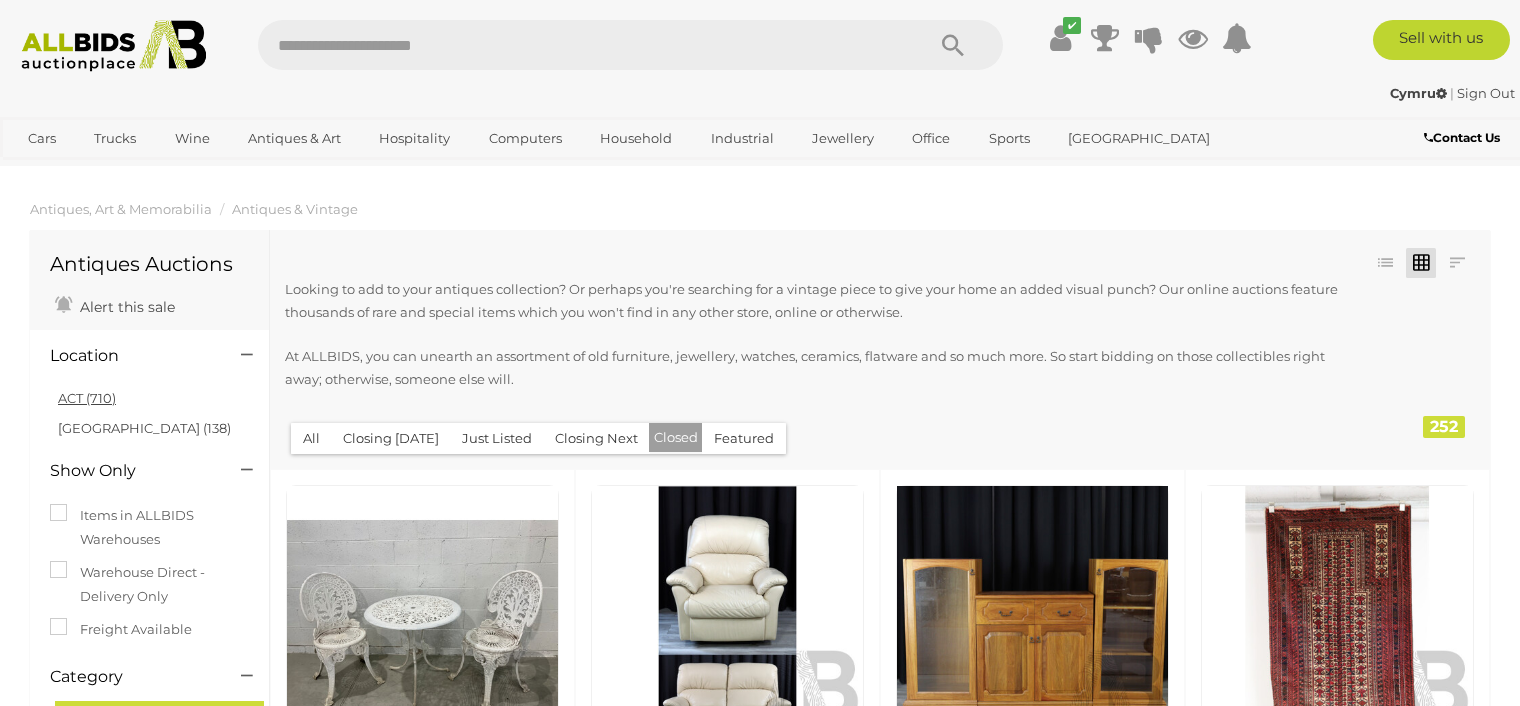 click on "ACT (710)" at bounding box center [87, 398] 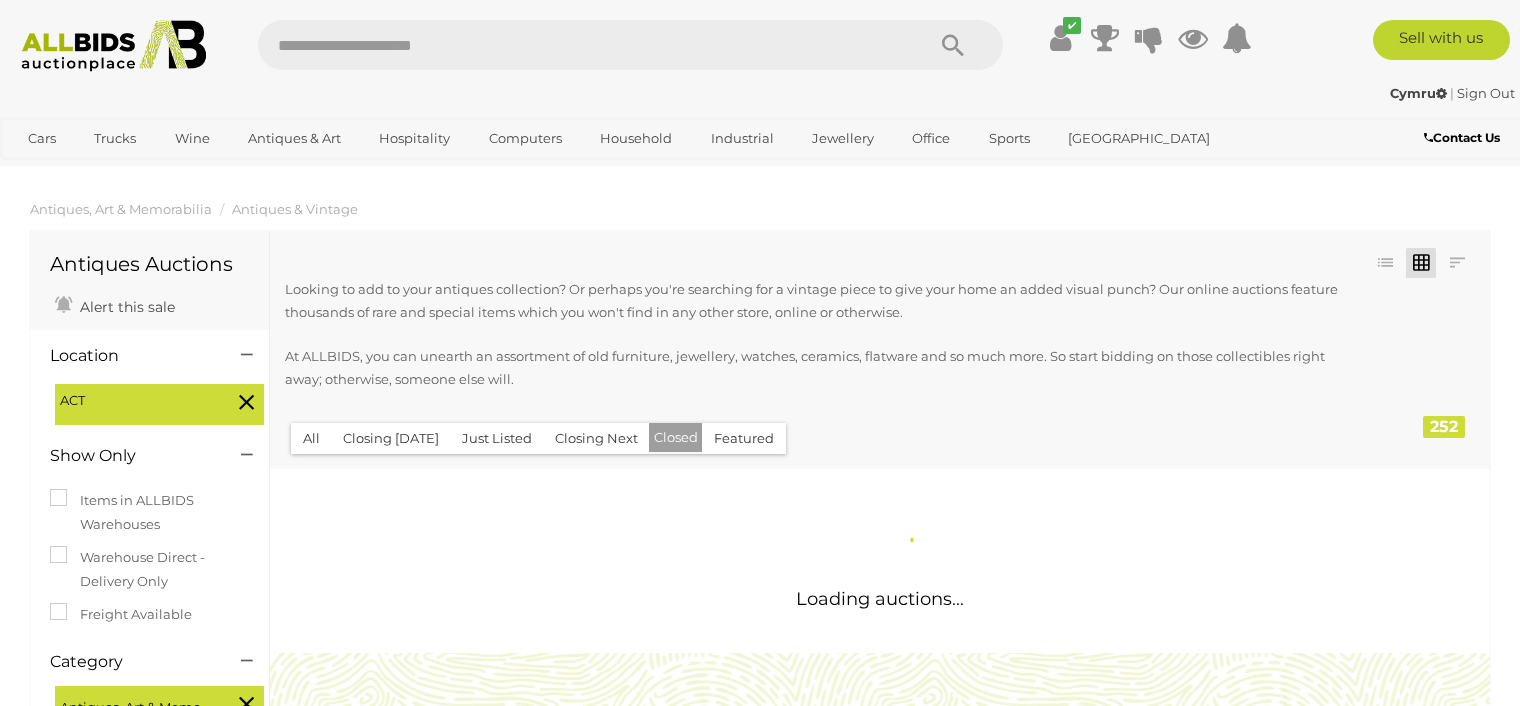 scroll, scrollTop: 0, scrollLeft: 0, axis: both 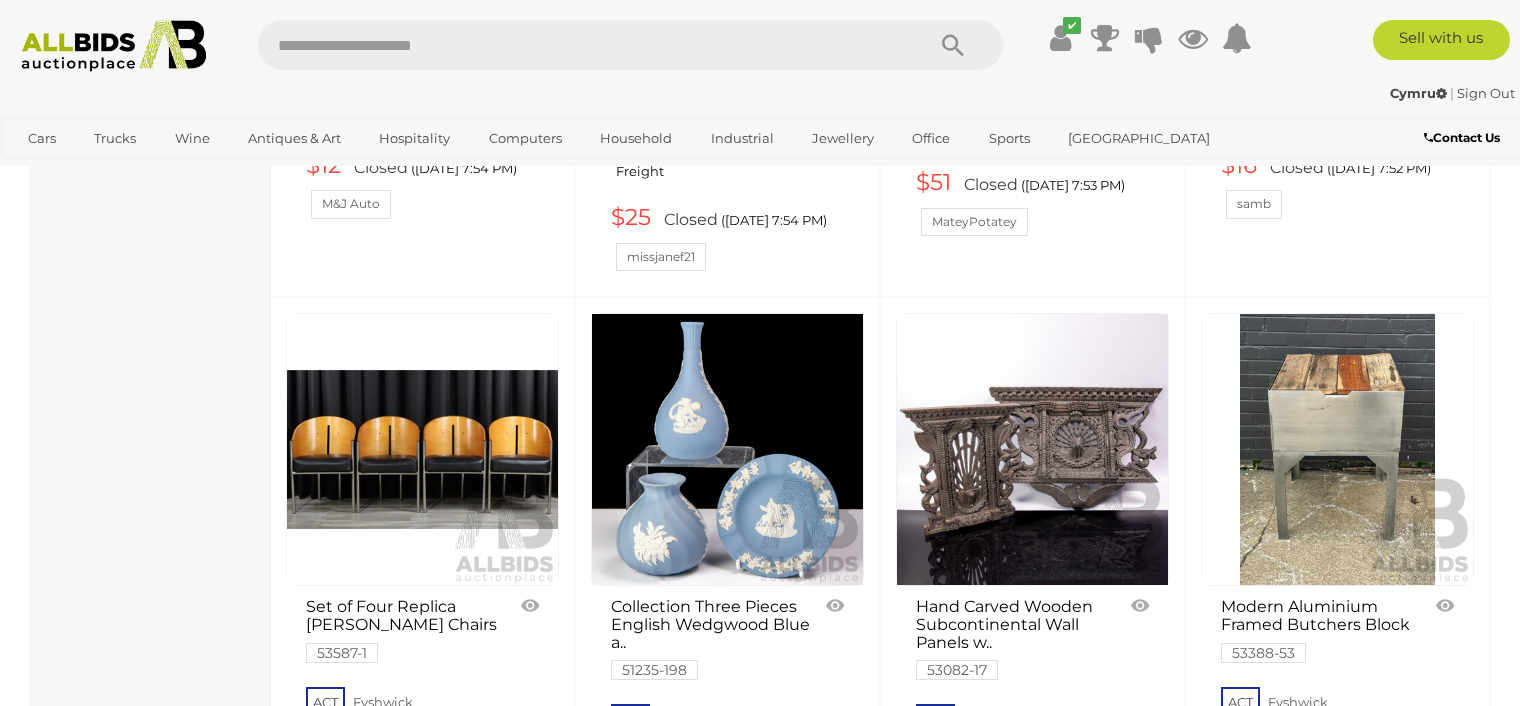 click at bounding box center [1032, 449] 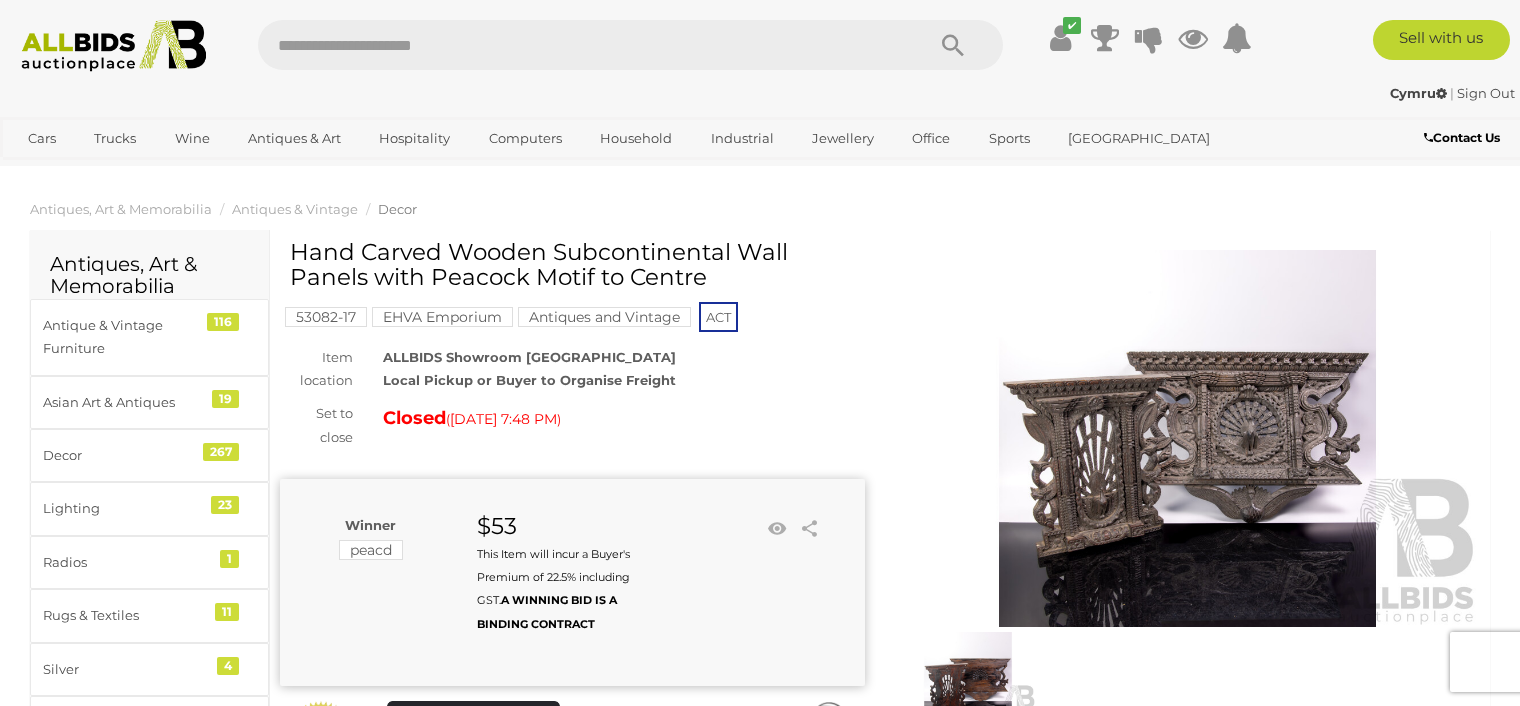 scroll, scrollTop: 0, scrollLeft: 0, axis: both 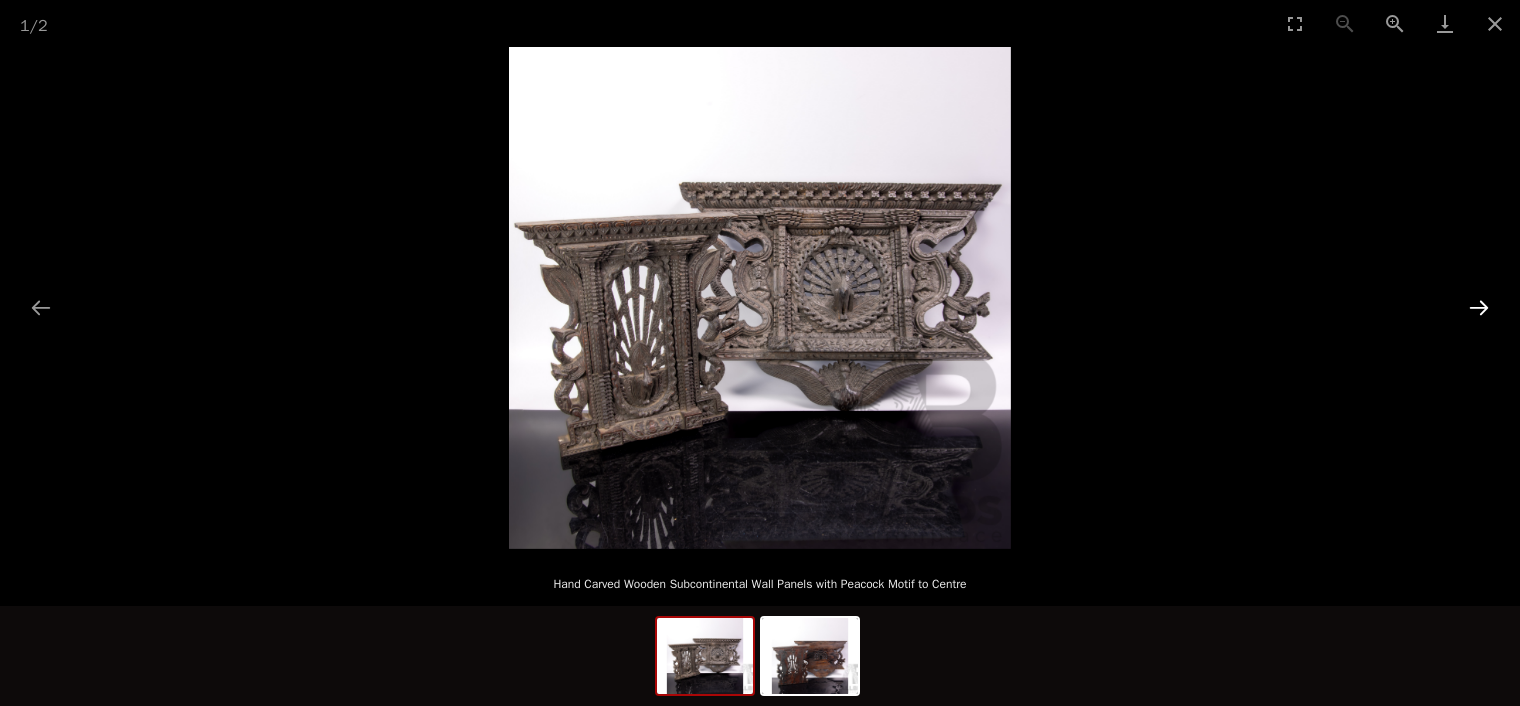 click at bounding box center [1479, 307] 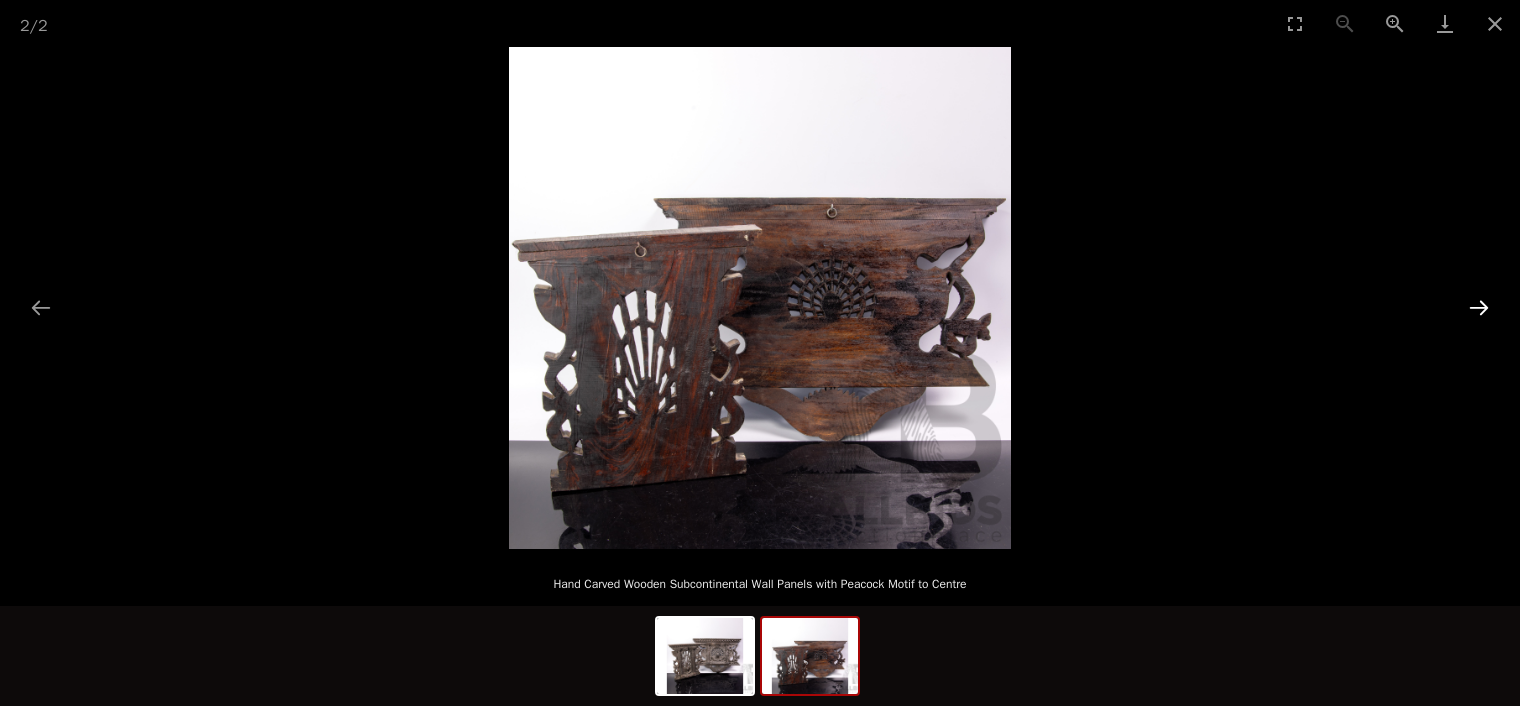 type 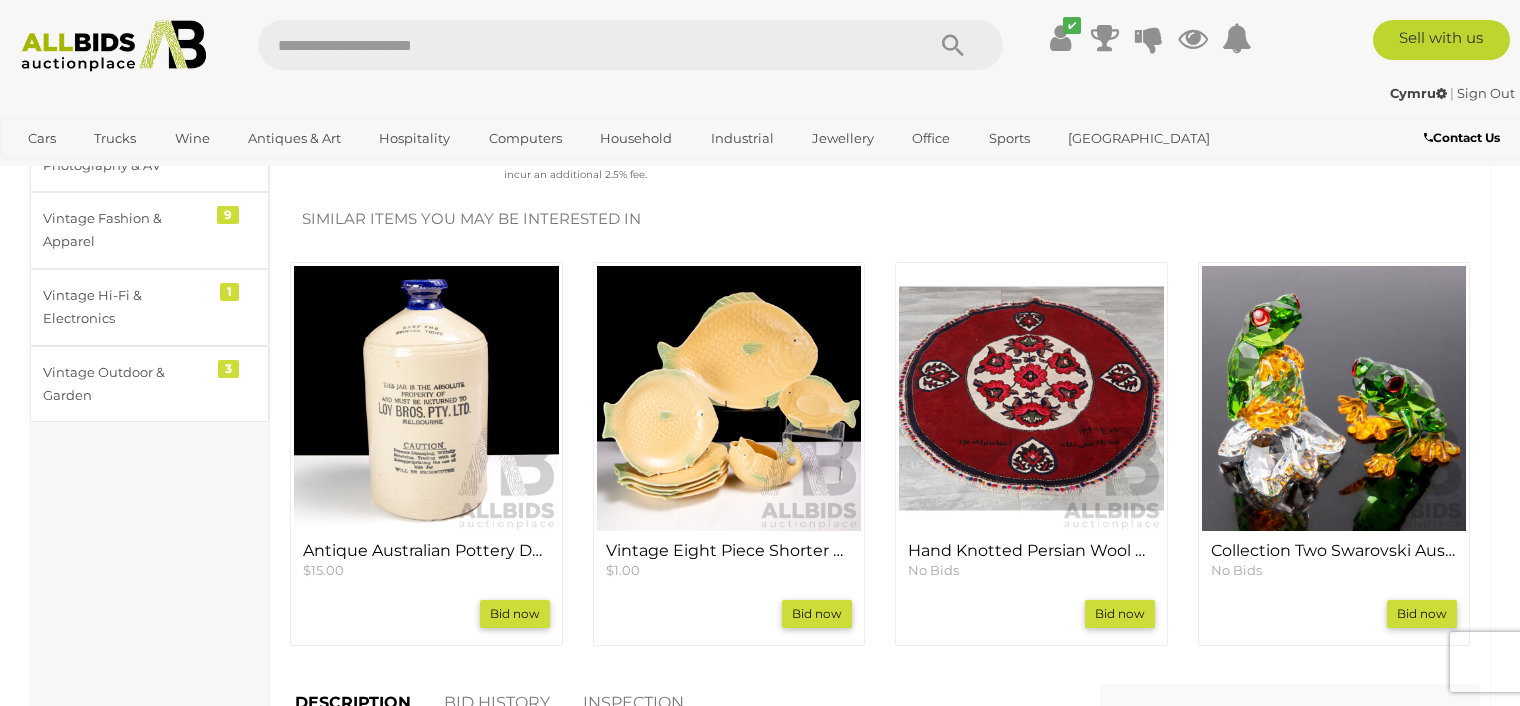 scroll, scrollTop: 635, scrollLeft: 0, axis: vertical 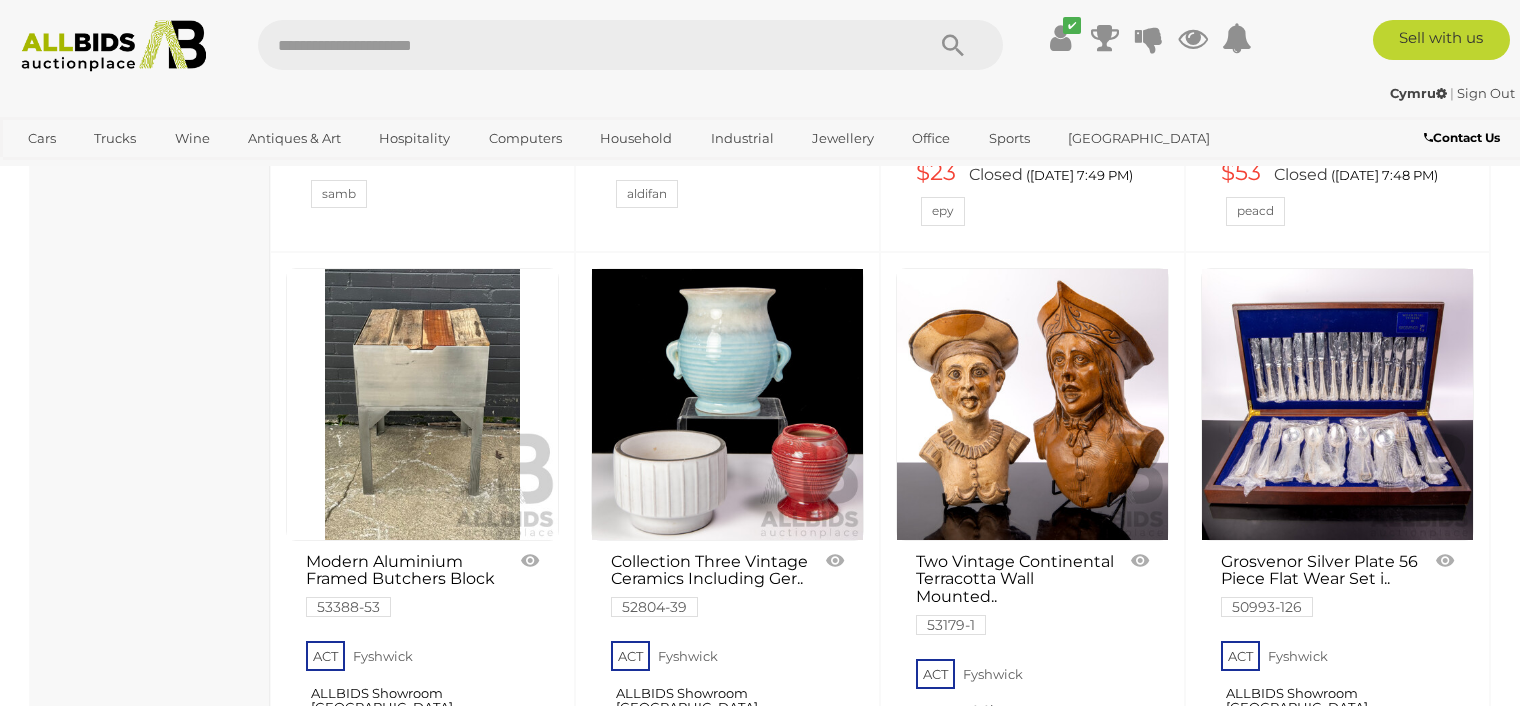 click at bounding box center (1032, 404) 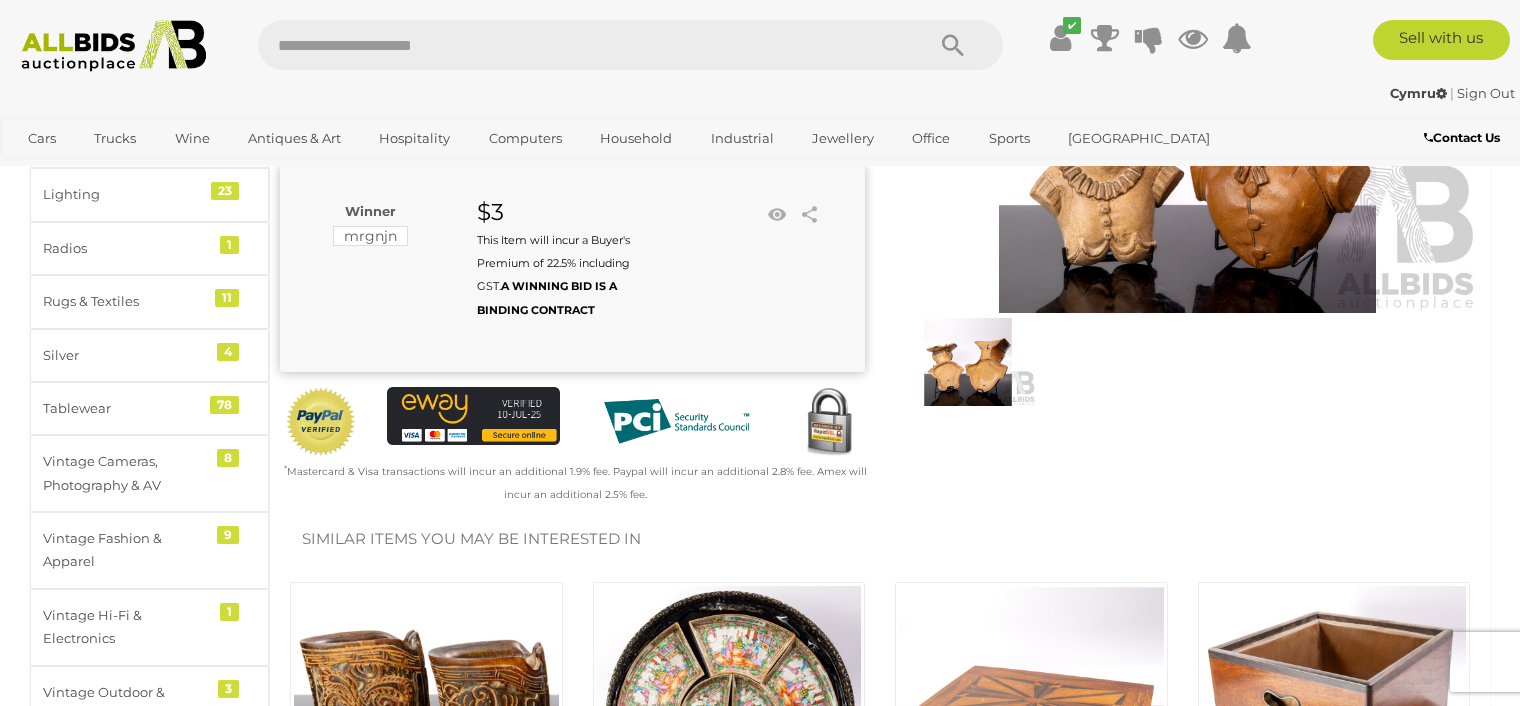 scroll, scrollTop: 317, scrollLeft: 0, axis: vertical 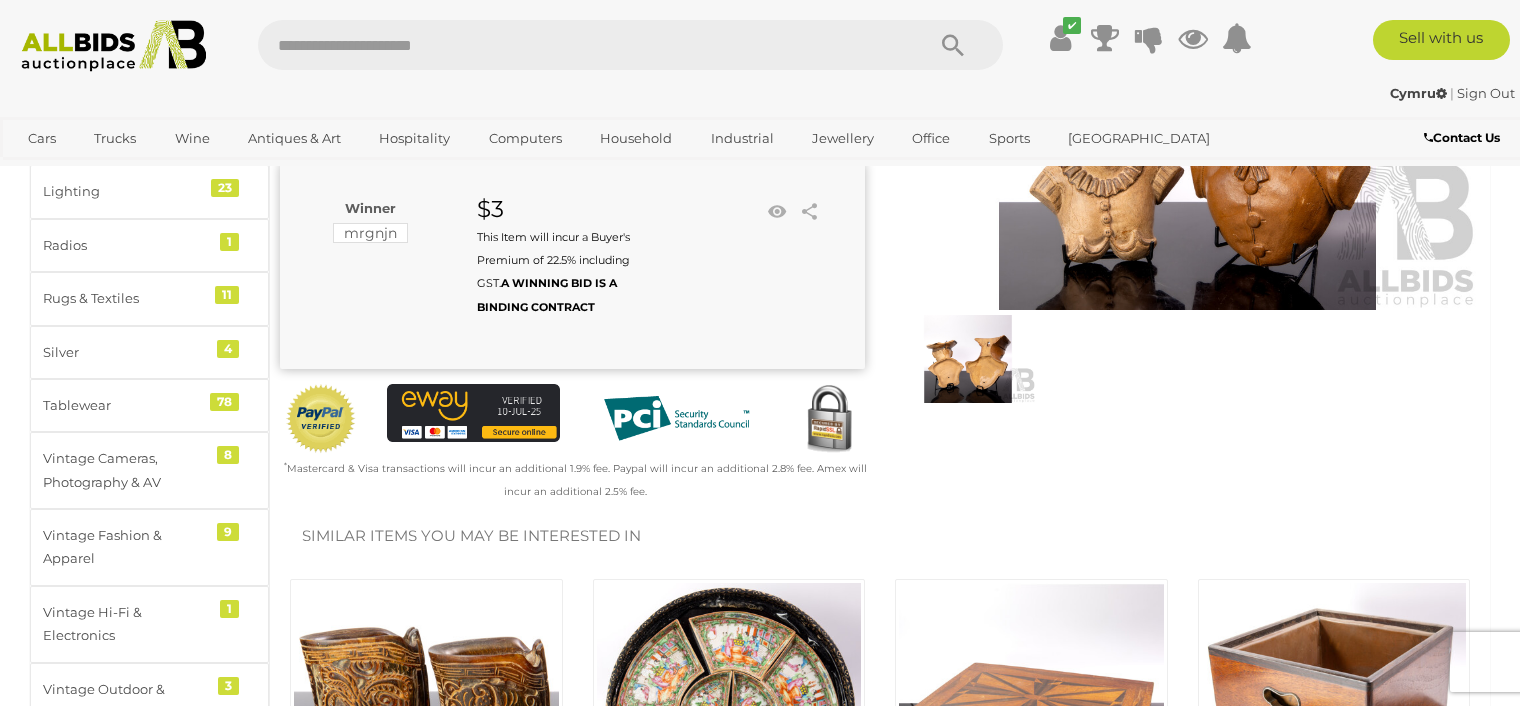 click at bounding box center [968, 359] 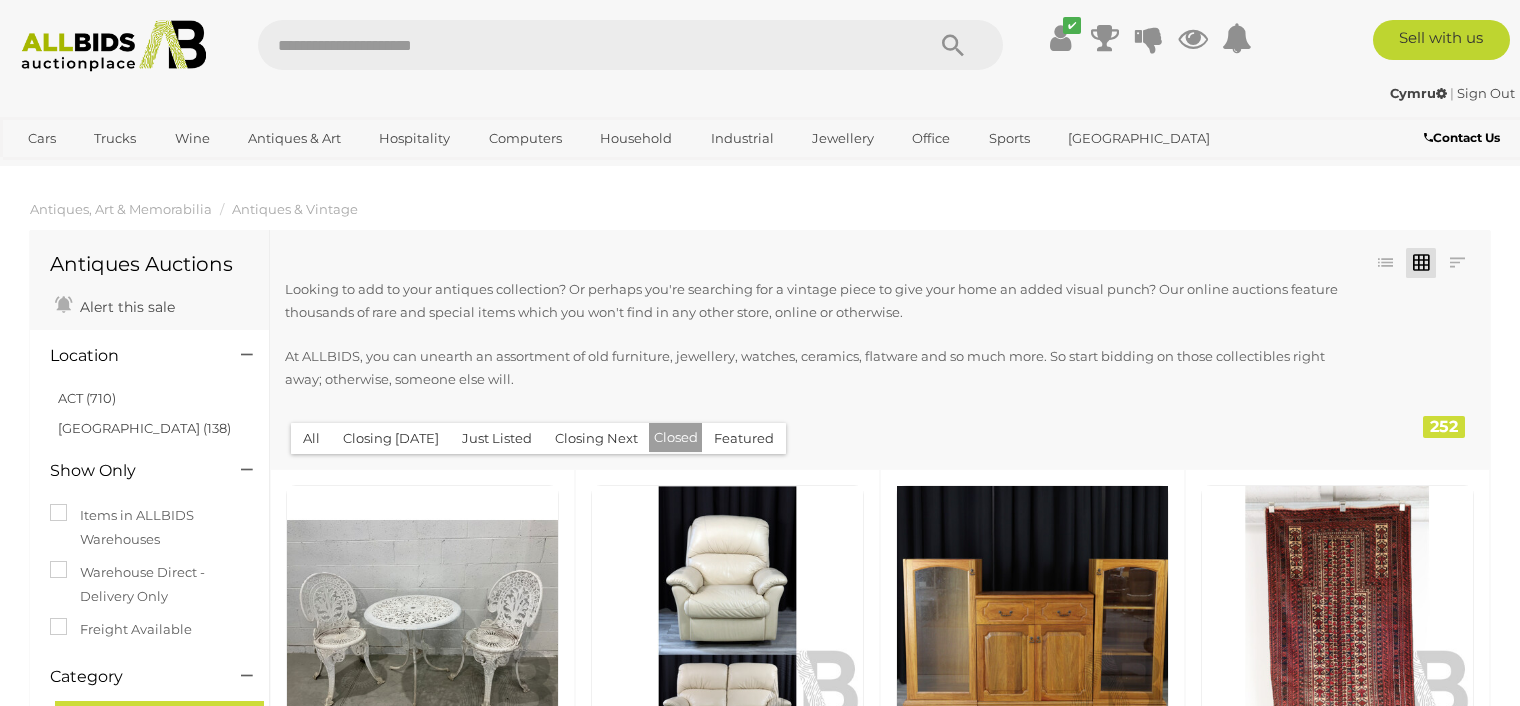 scroll, scrollTop: 0, scrollLeft: 0, axis: both 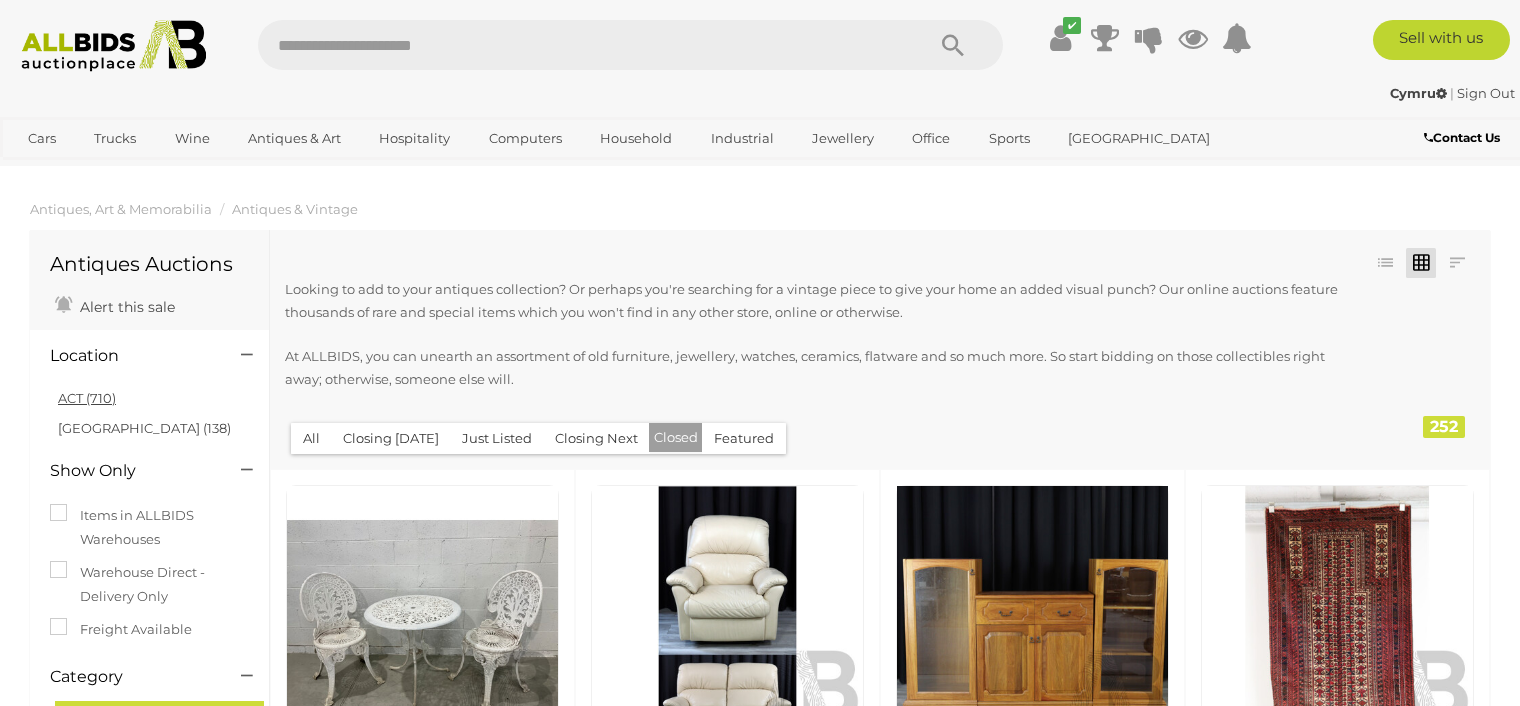 click on "ACT (710)" at bounding box center (87, 398) 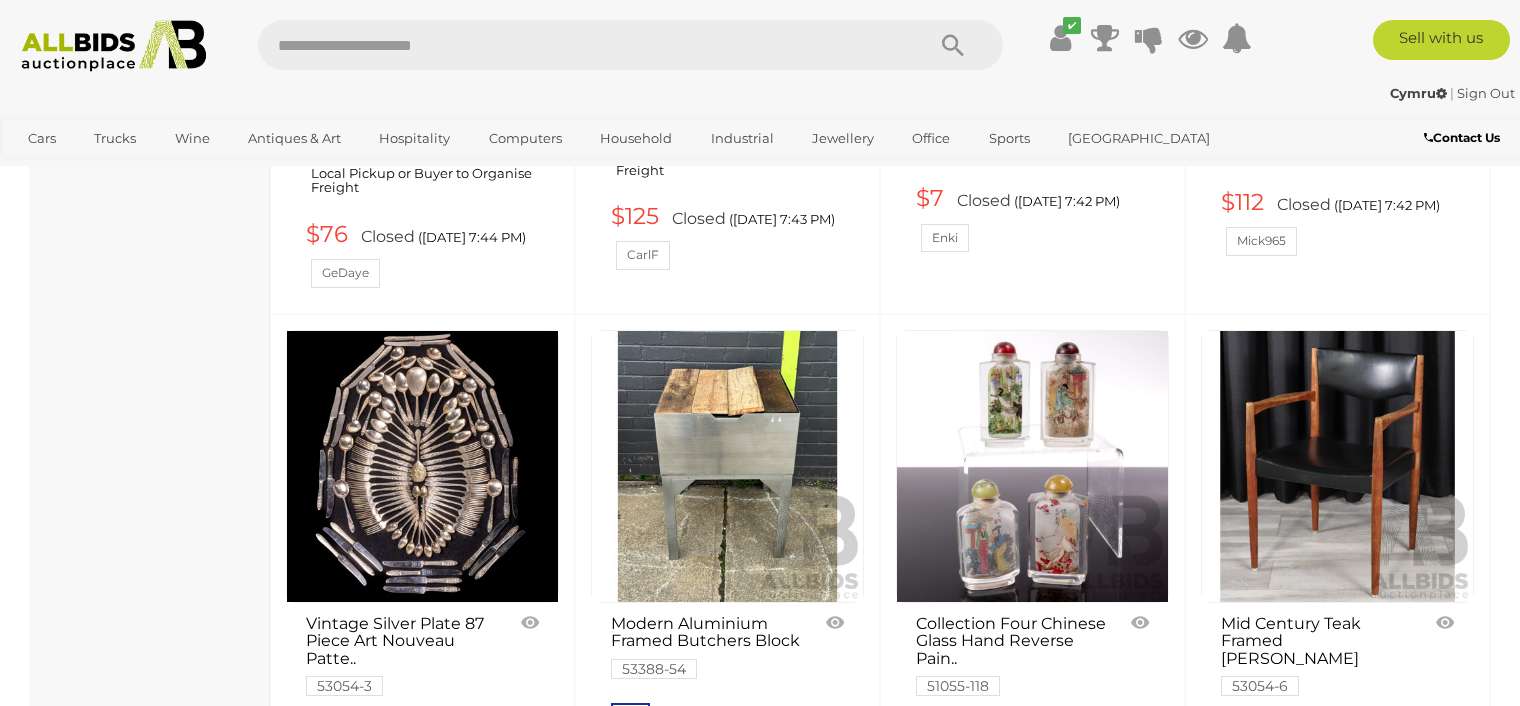 scroll, scrollTop: 4656, scrollLeft: 0, axis: vertical 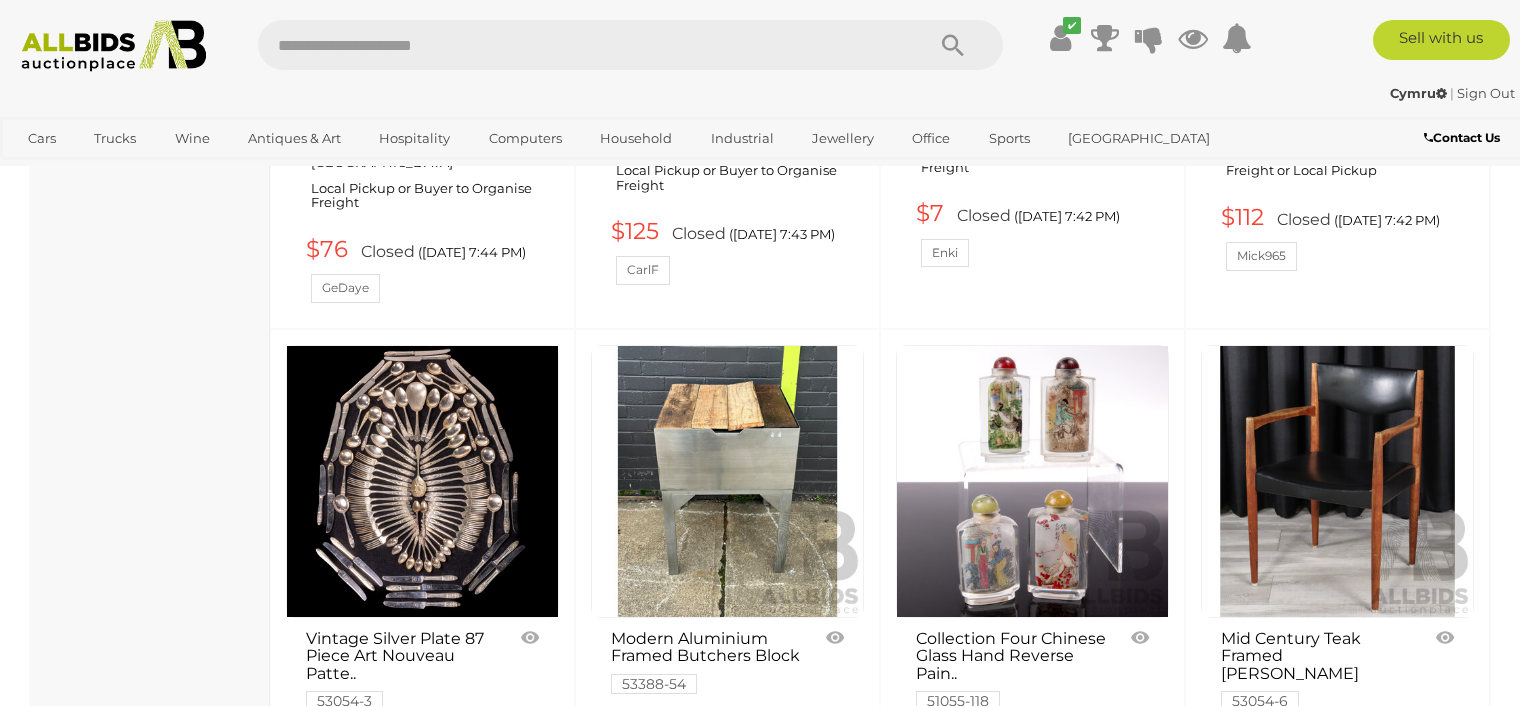 click at bounding box center (422, 481) 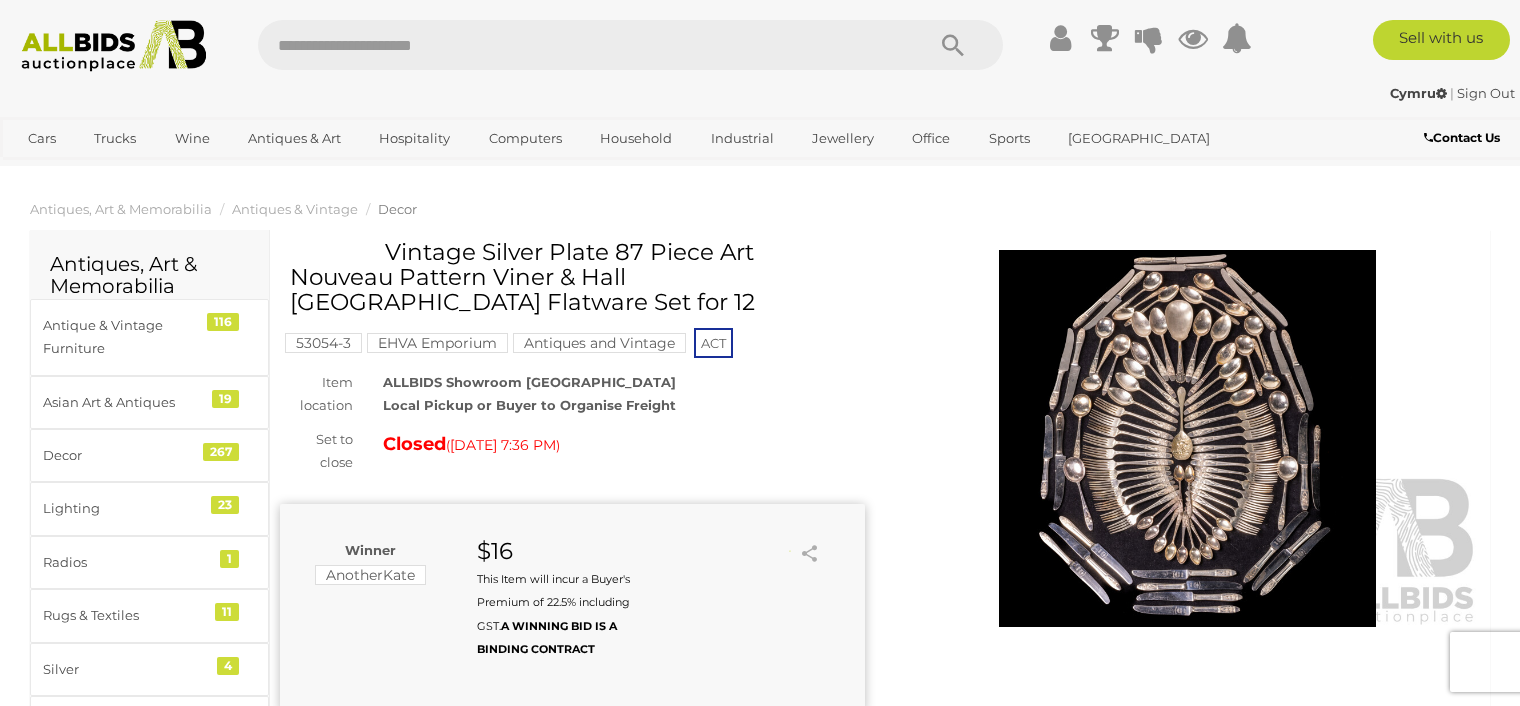 scroll, scrollTop: 0, scrollLeft: 0, axis: both 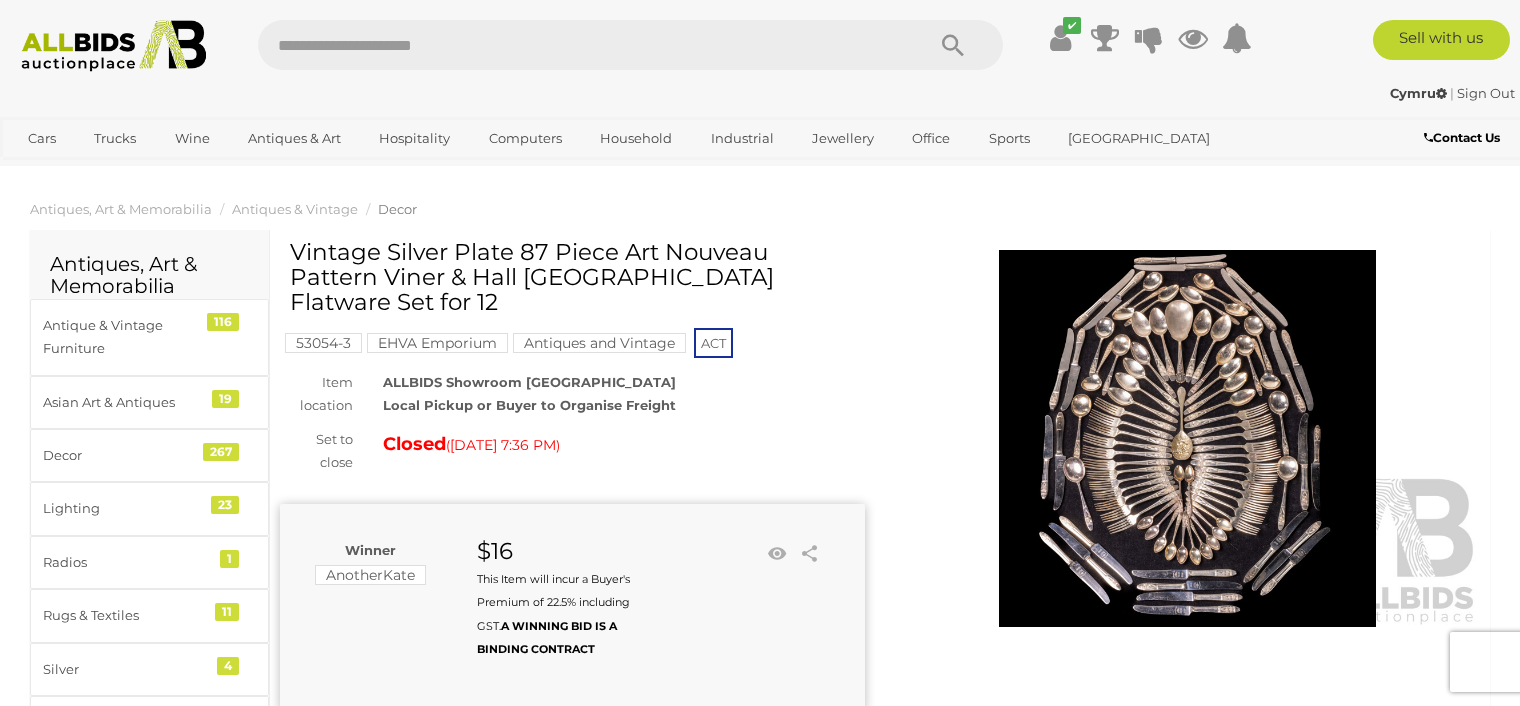 click at bounding box center [1187, 438] 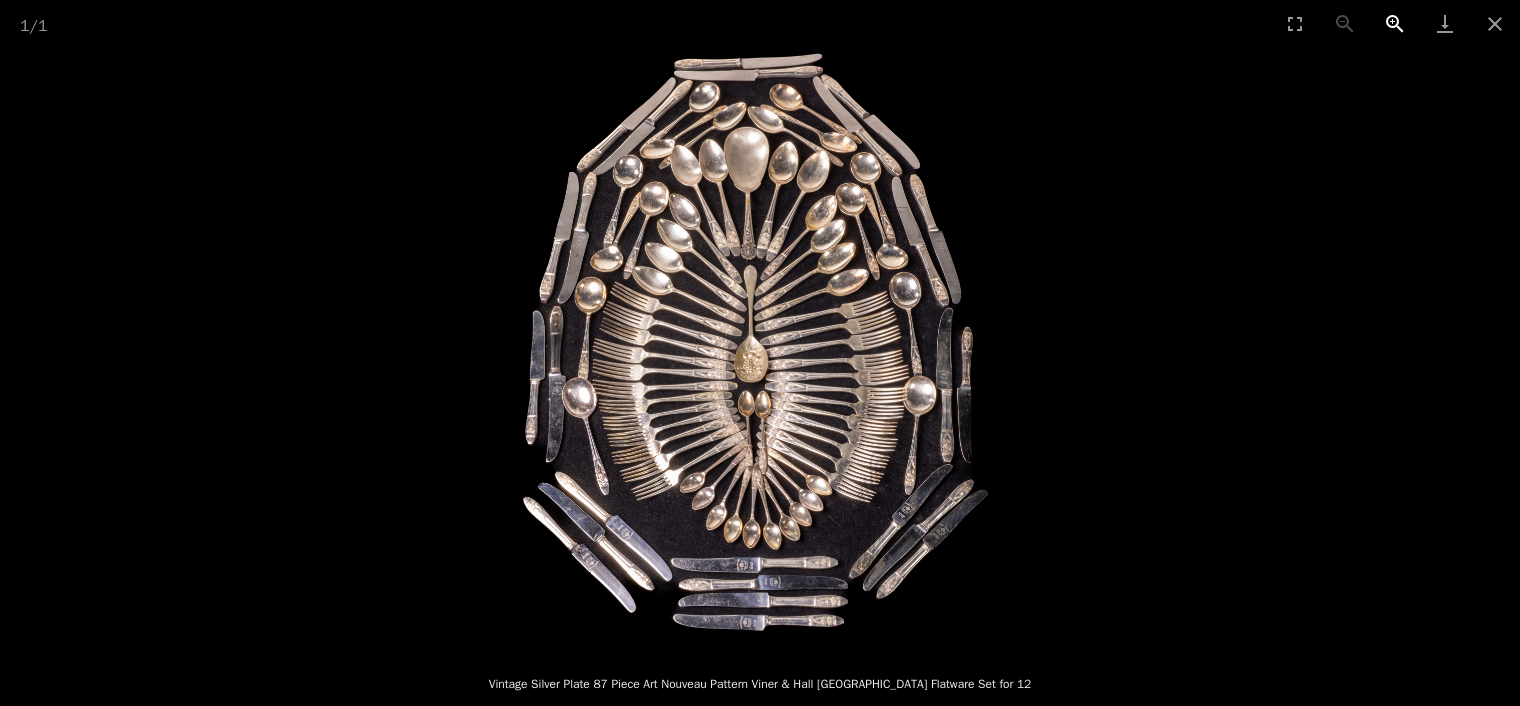 click at bounding box center (1395, 23) 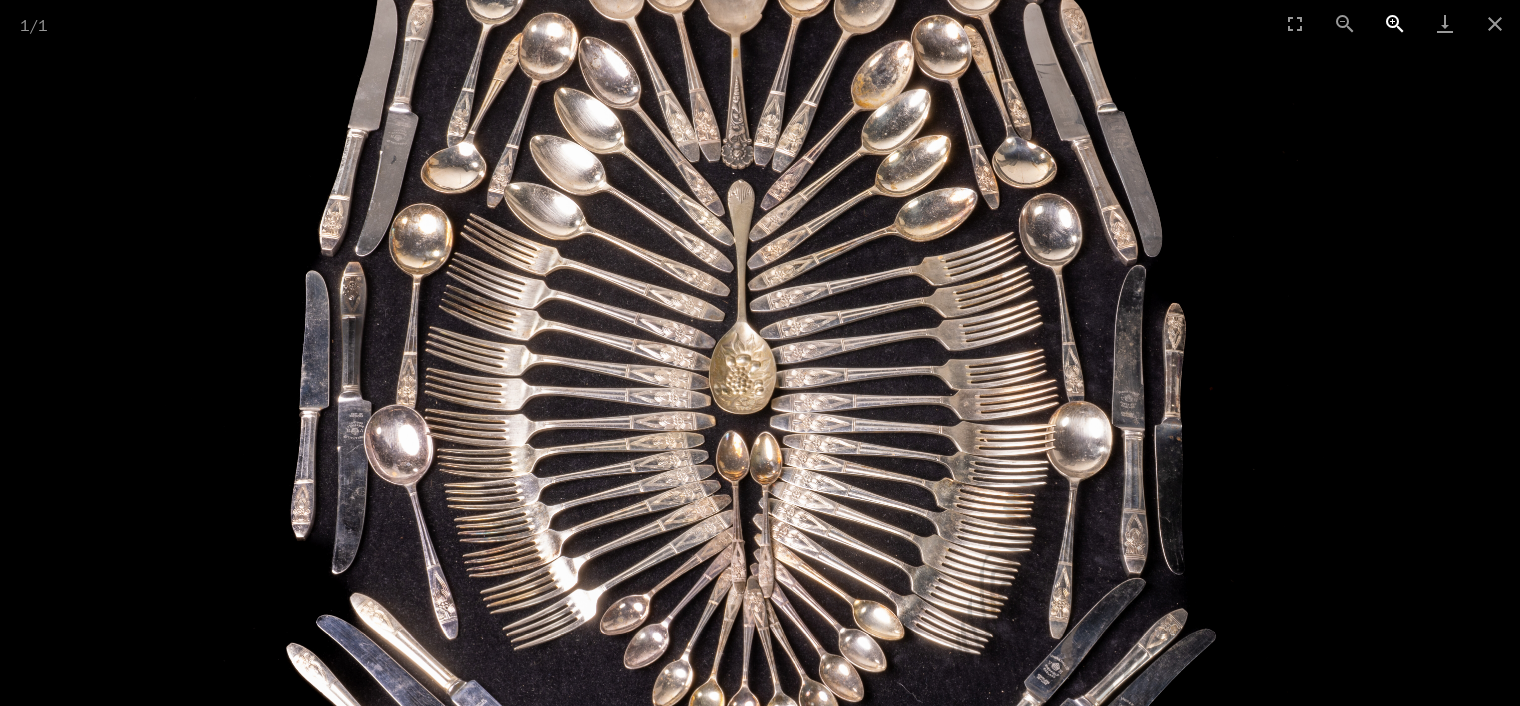 click at bounding box center (1395, 23) 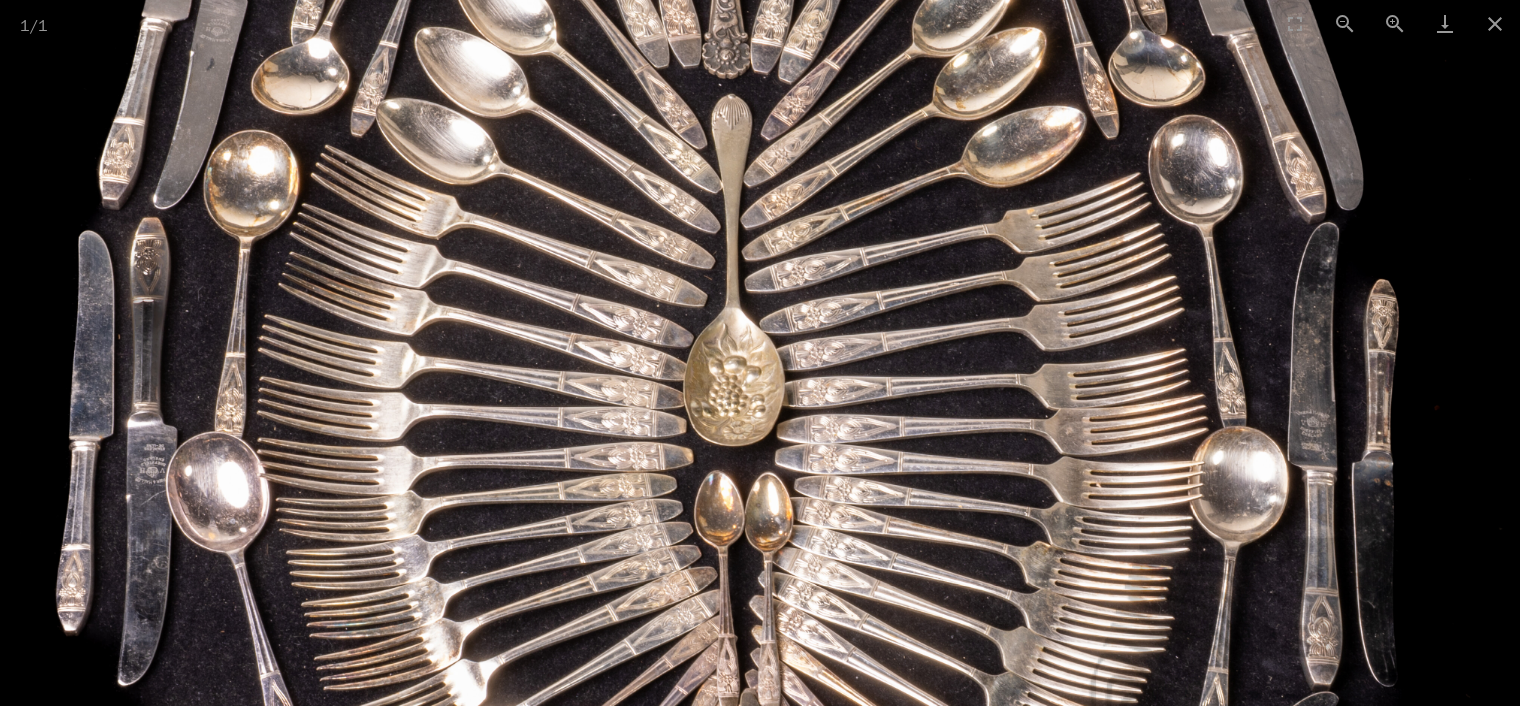 scroll, scrollTop: 0, scrollLeft: 0, axis: both 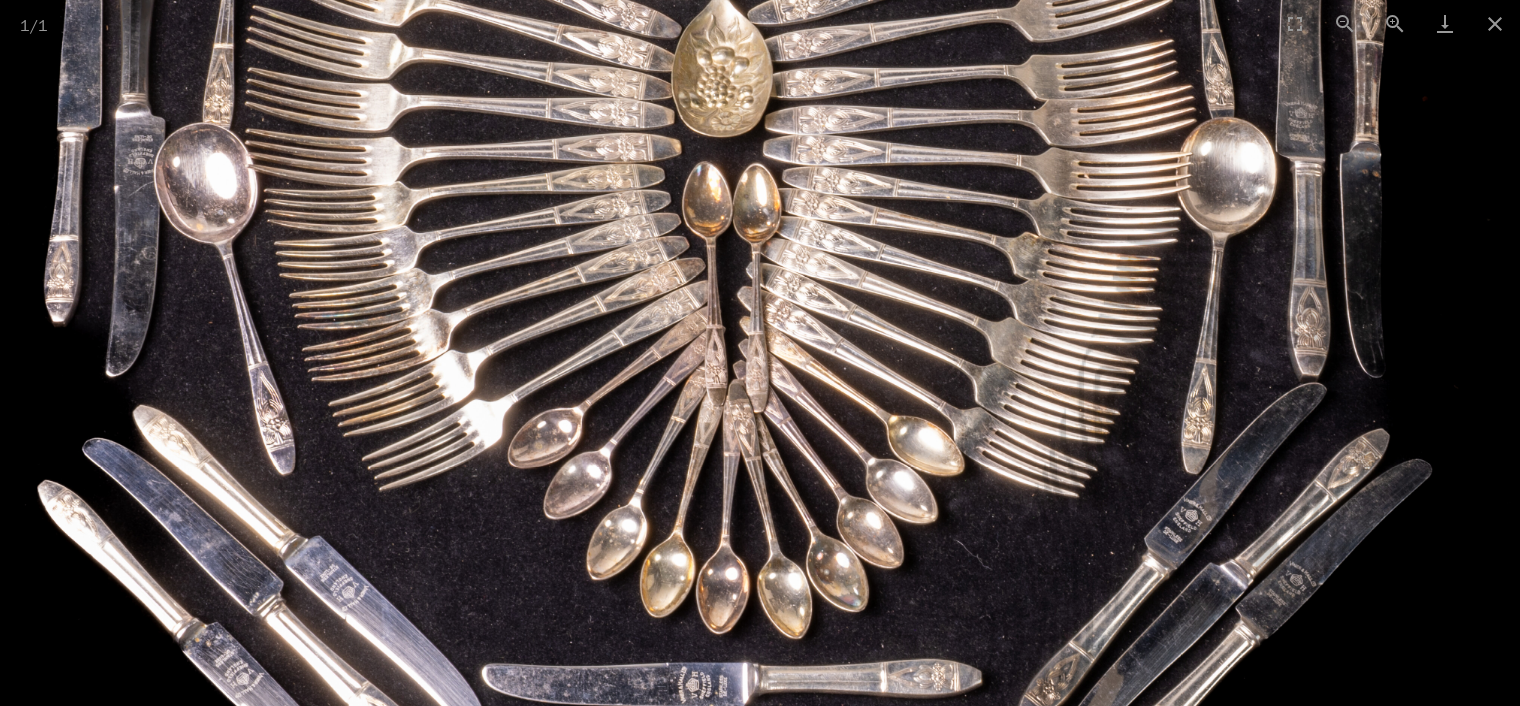 drag, startPoint x: 1132, startPoint y: 454, endPoint x: 1120, endPoint y: 145, distance: 309.2329 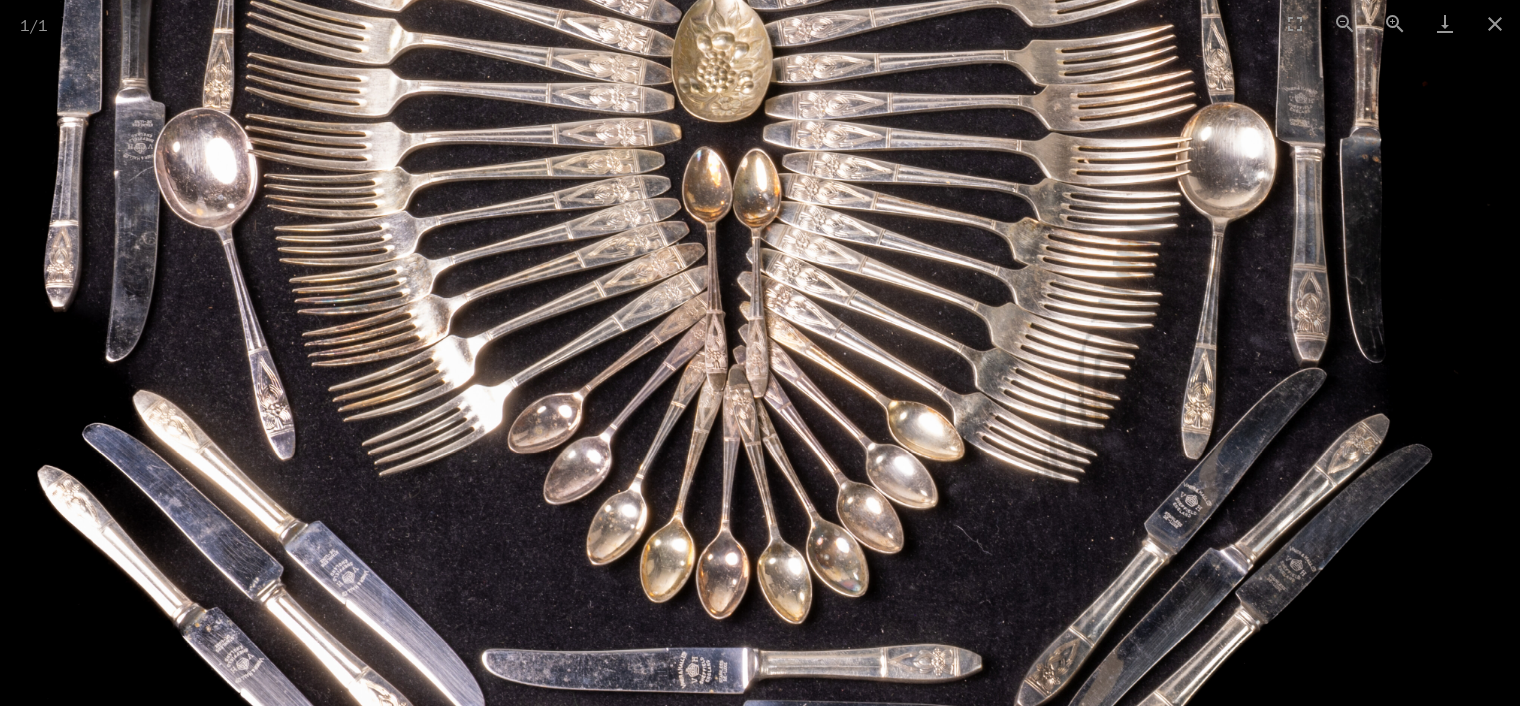 scroll, scrollTop: 105, scrollLeft: 0, axis: vertical 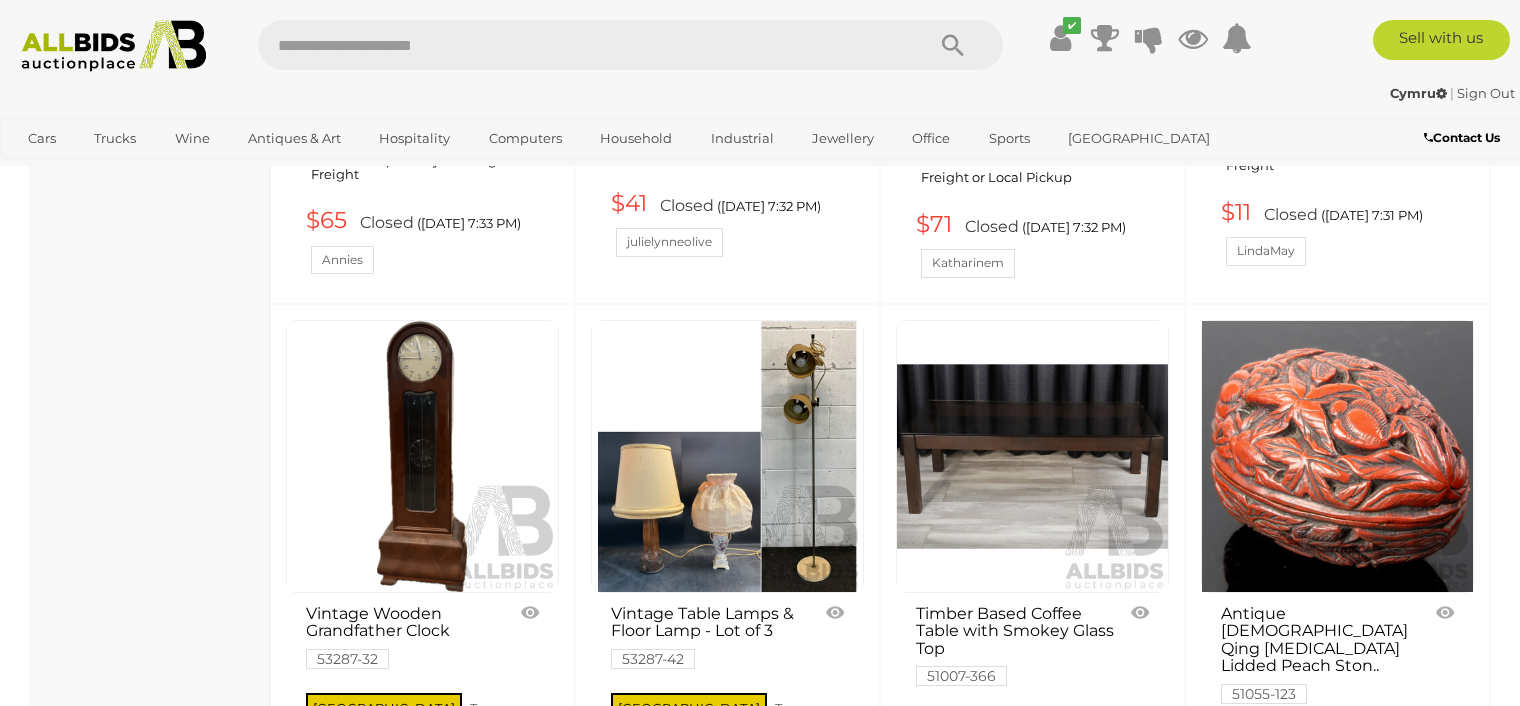 click at bounding box center [1337, 456] 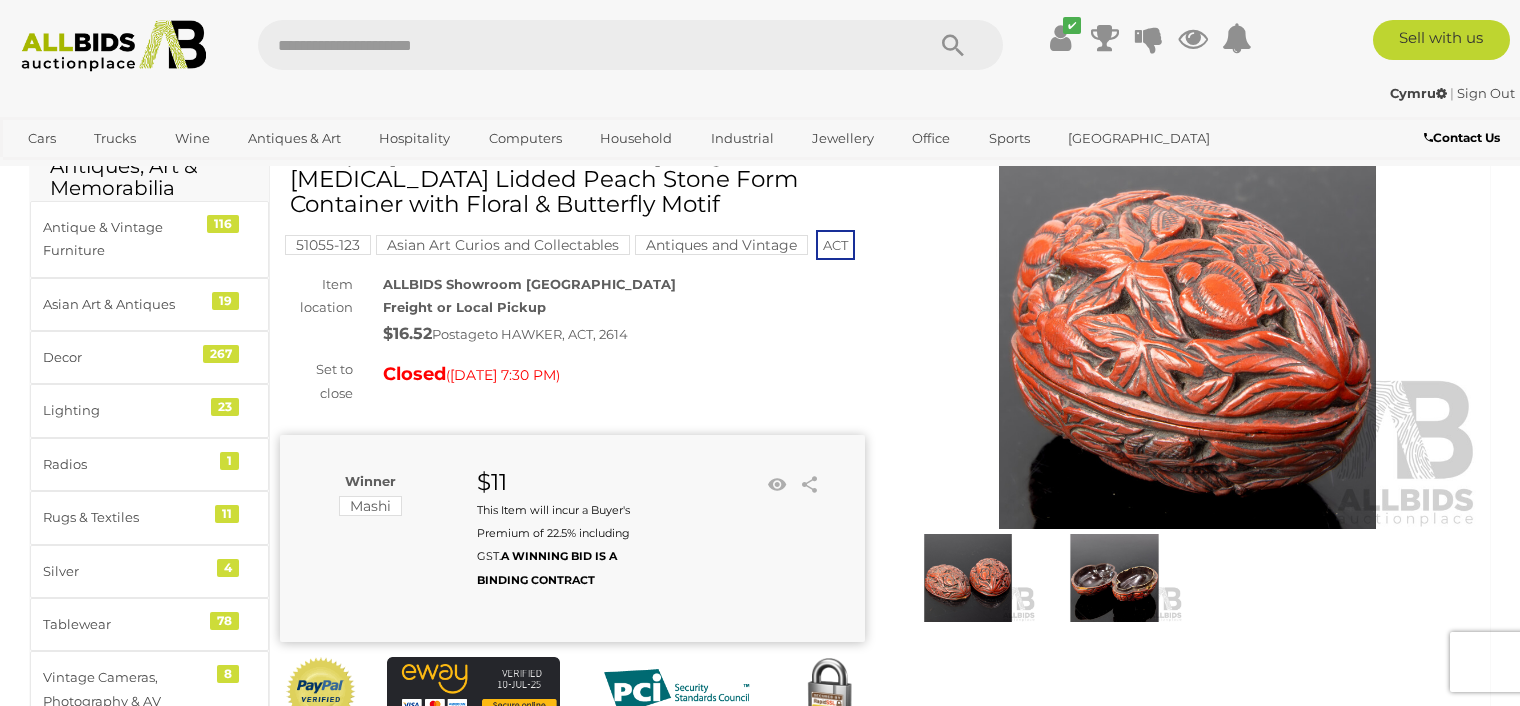 scroll, scrollTop: 105, scrollLeft: 0, axis: vertical 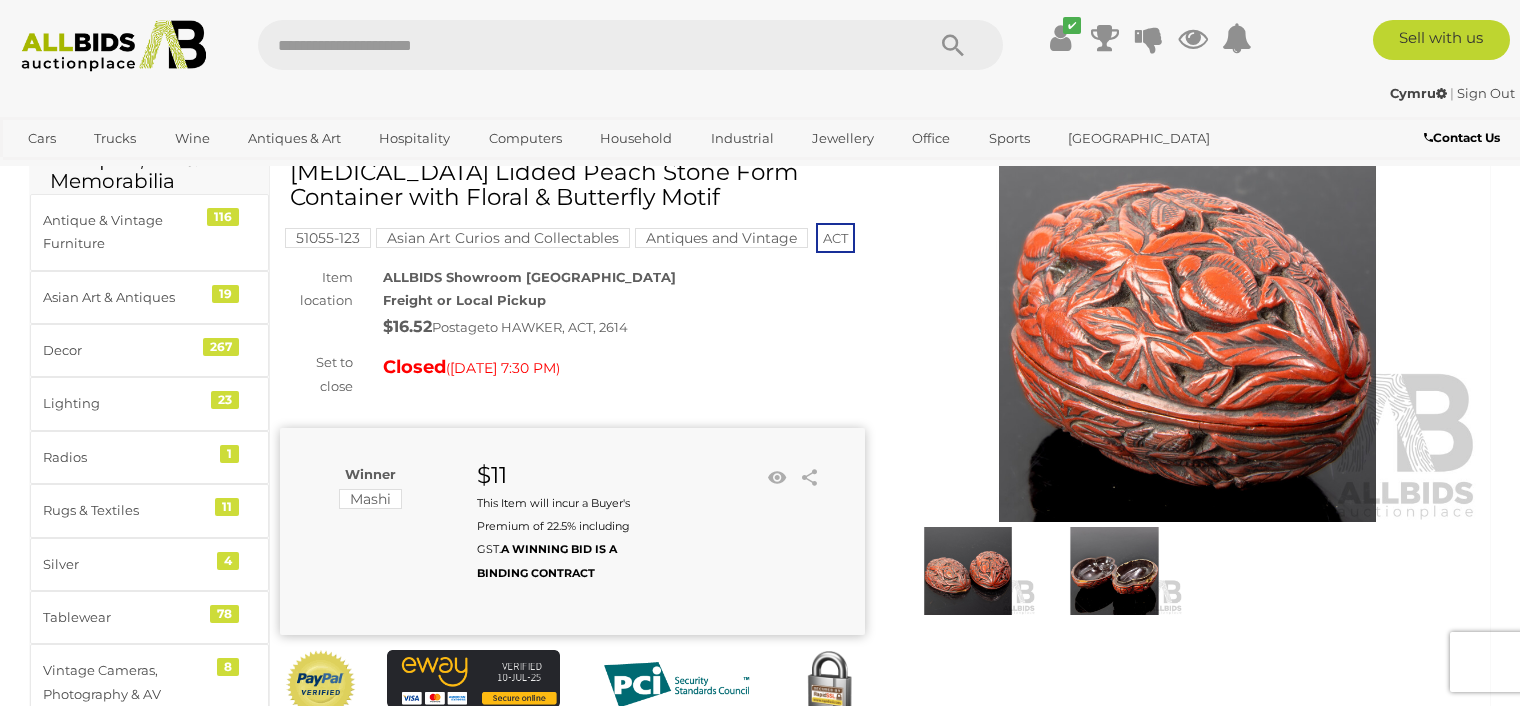click at bounding box center [1187, 333] 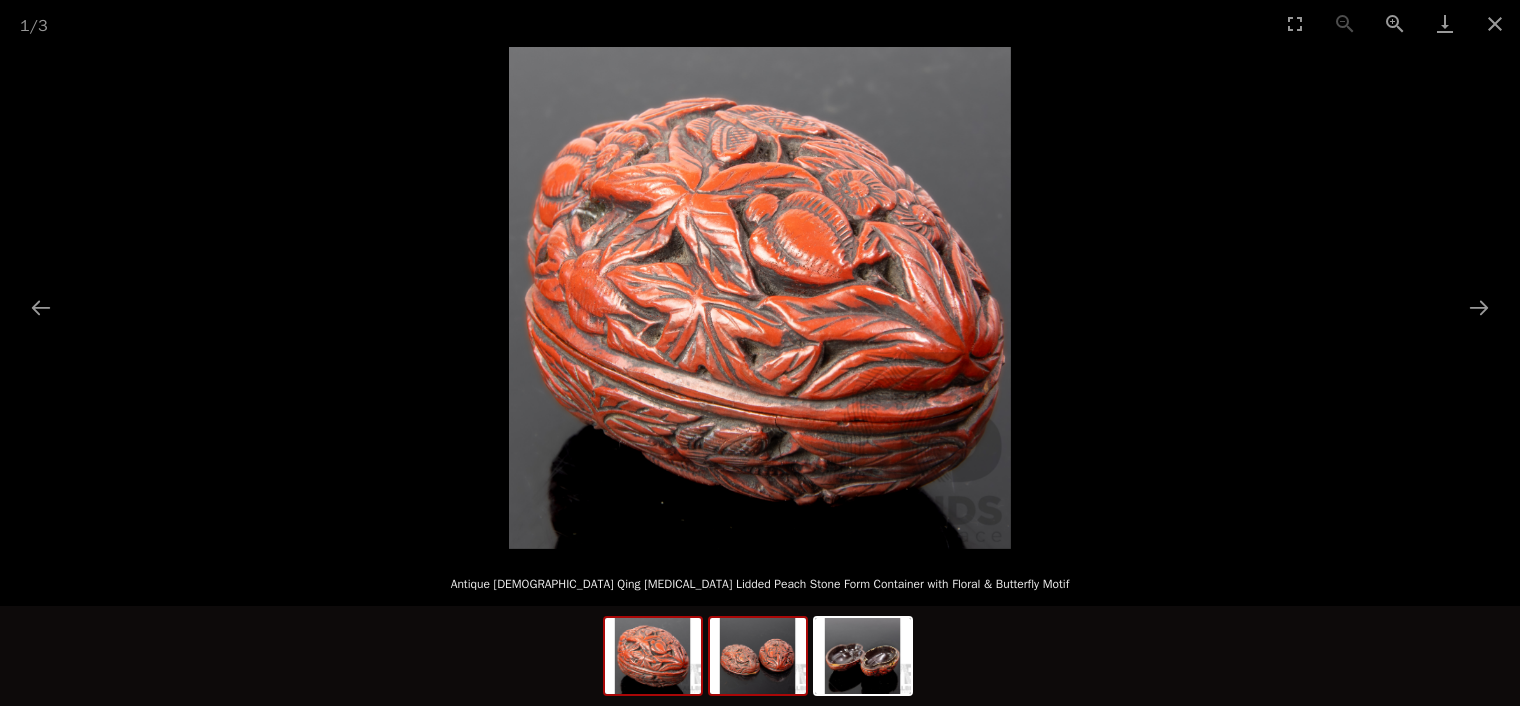 click at bounding box center [758, 656] 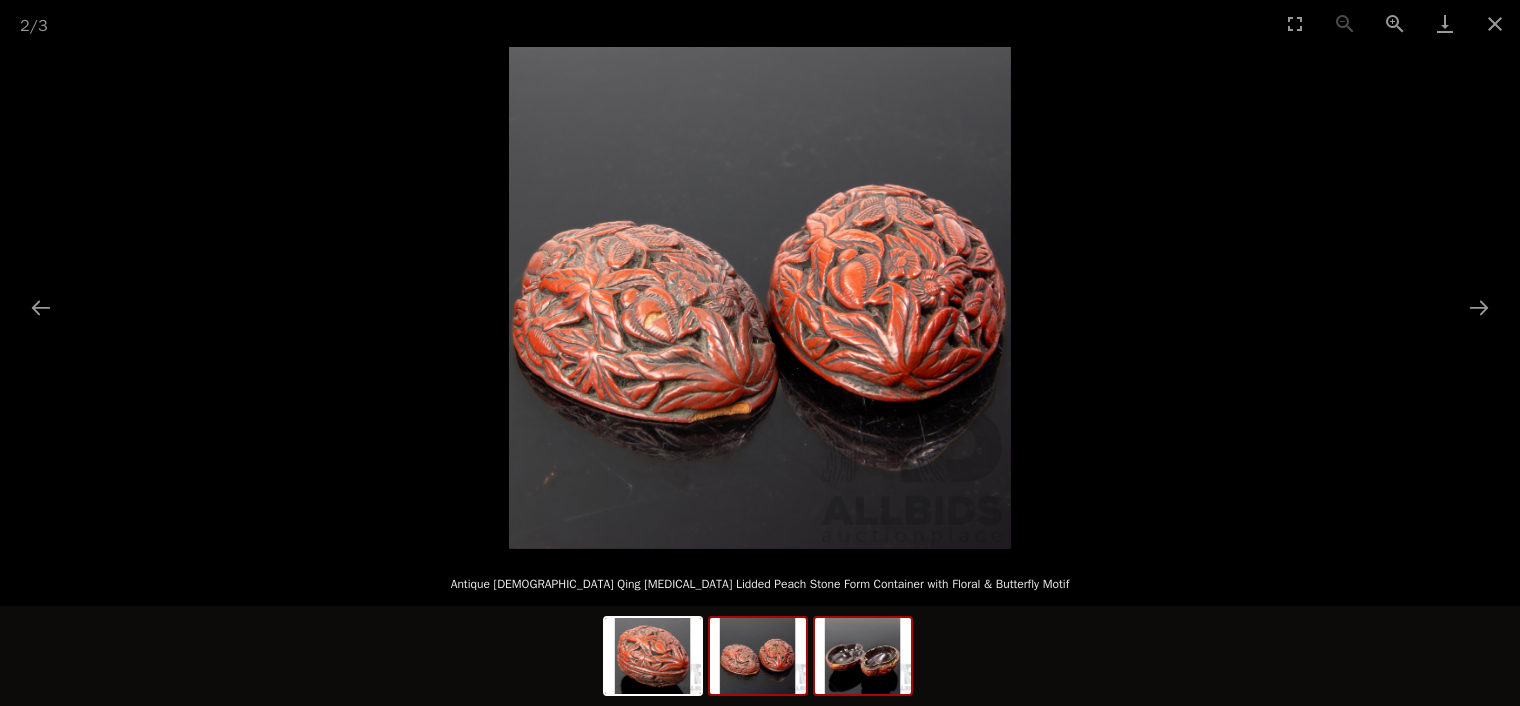 click at bounding box center [863, 656] 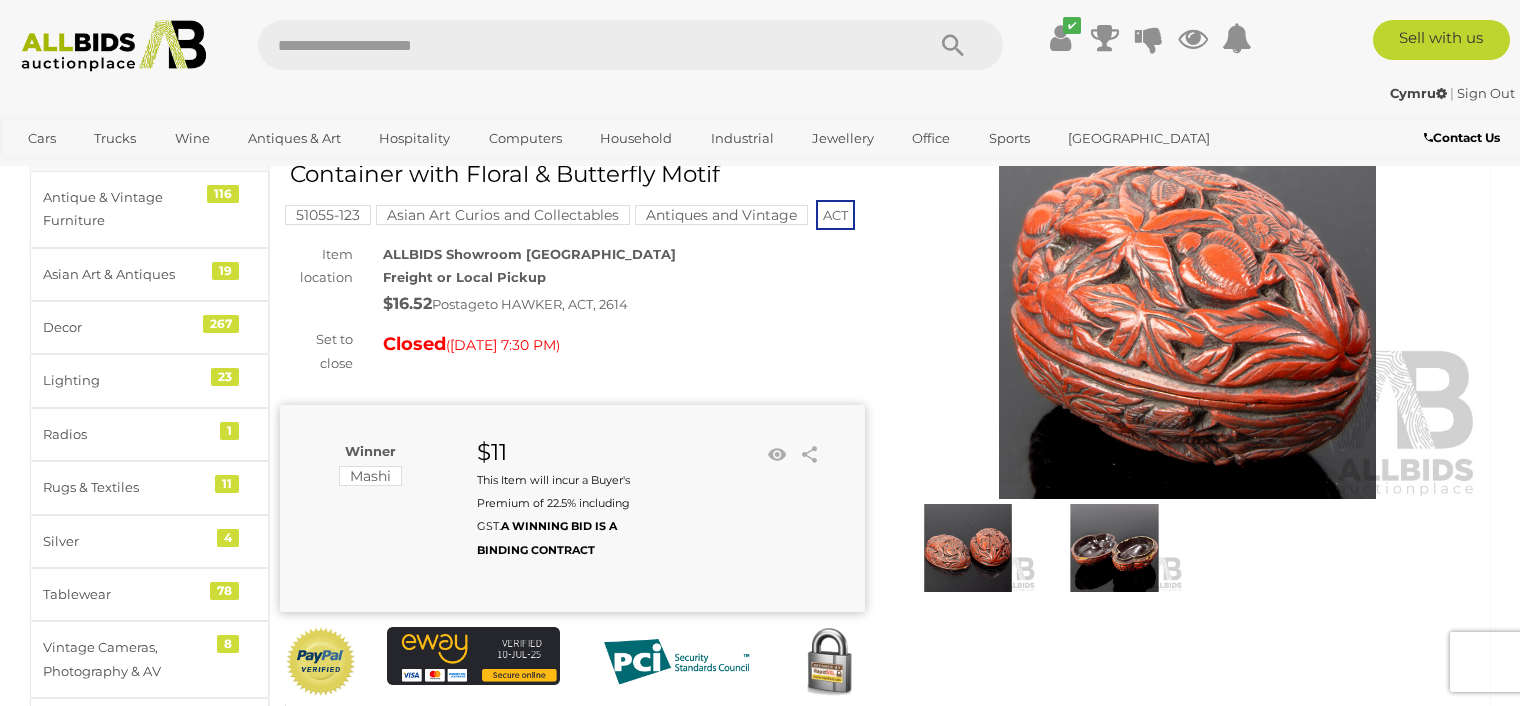 scroll, scrollTop: 105, scrollLeft: 0, axis: vertical 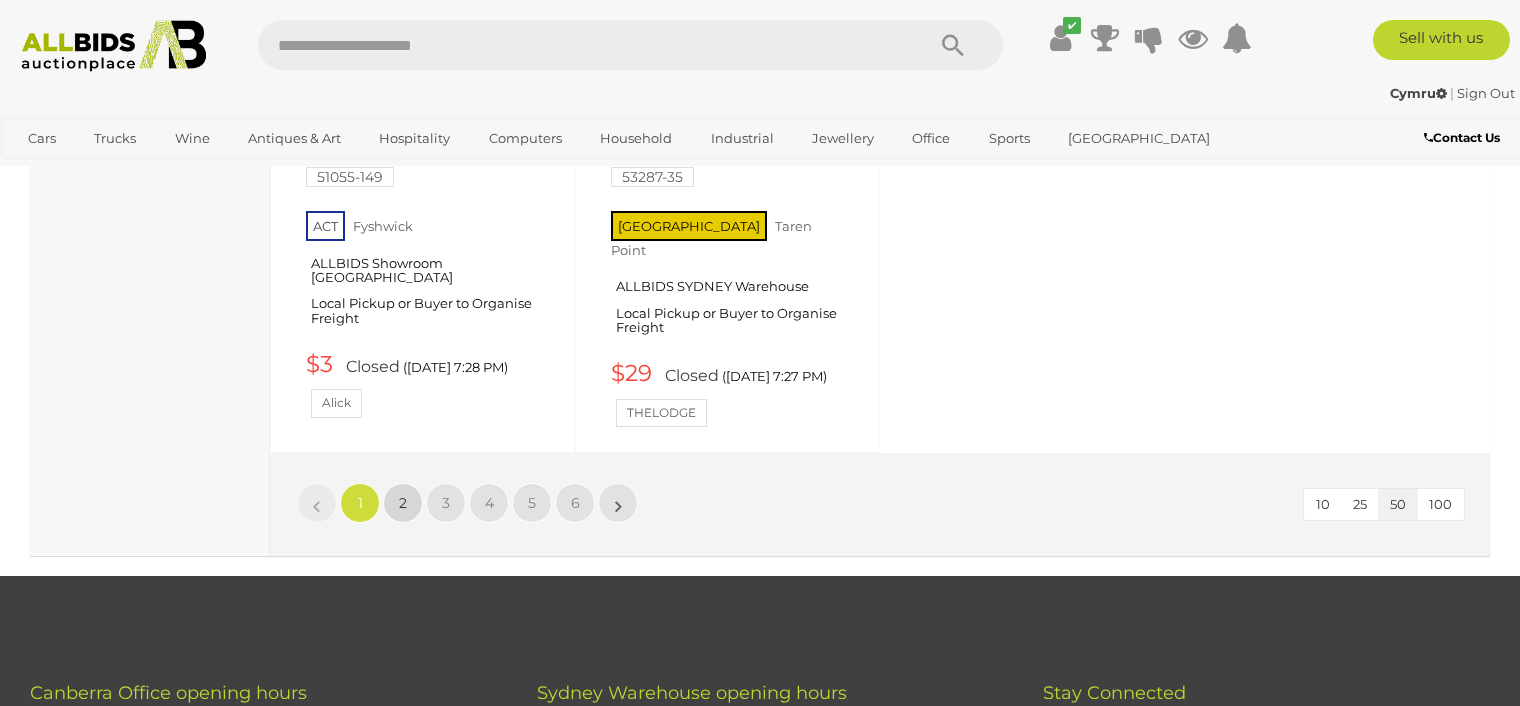 click on "2" at bounding box center [403, 503] 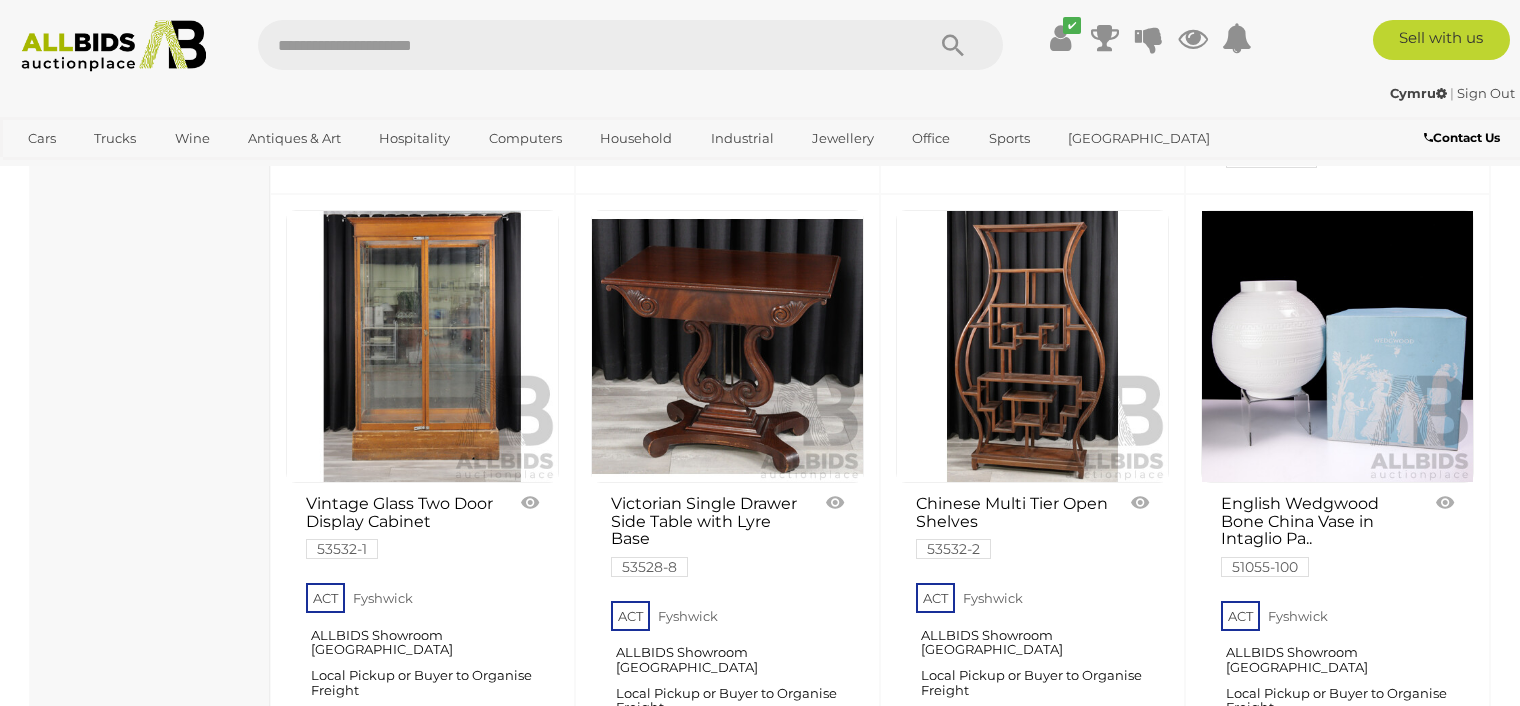 scroll, scrollTop: 5455, scrollLeft: 0, axis: vertical 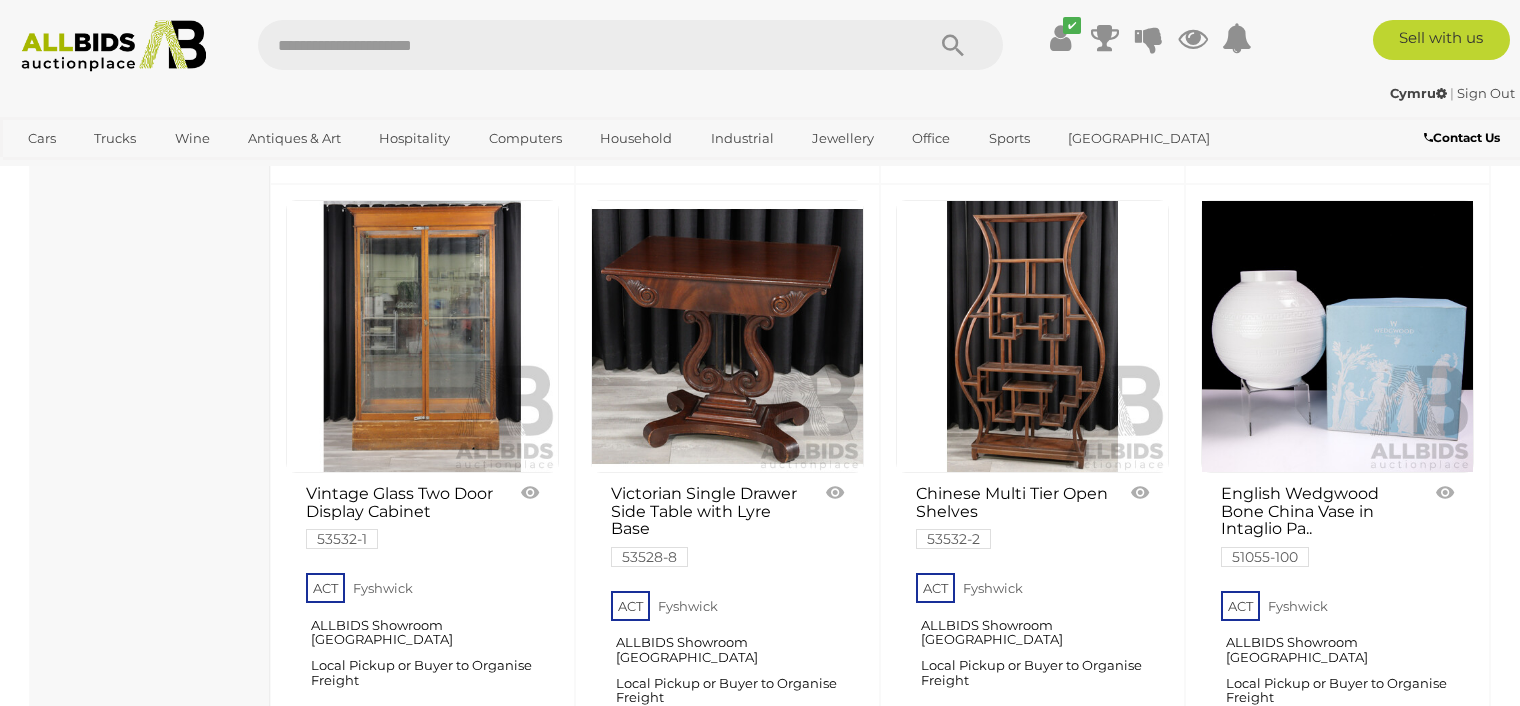 click at bounding box center [1032, 336] 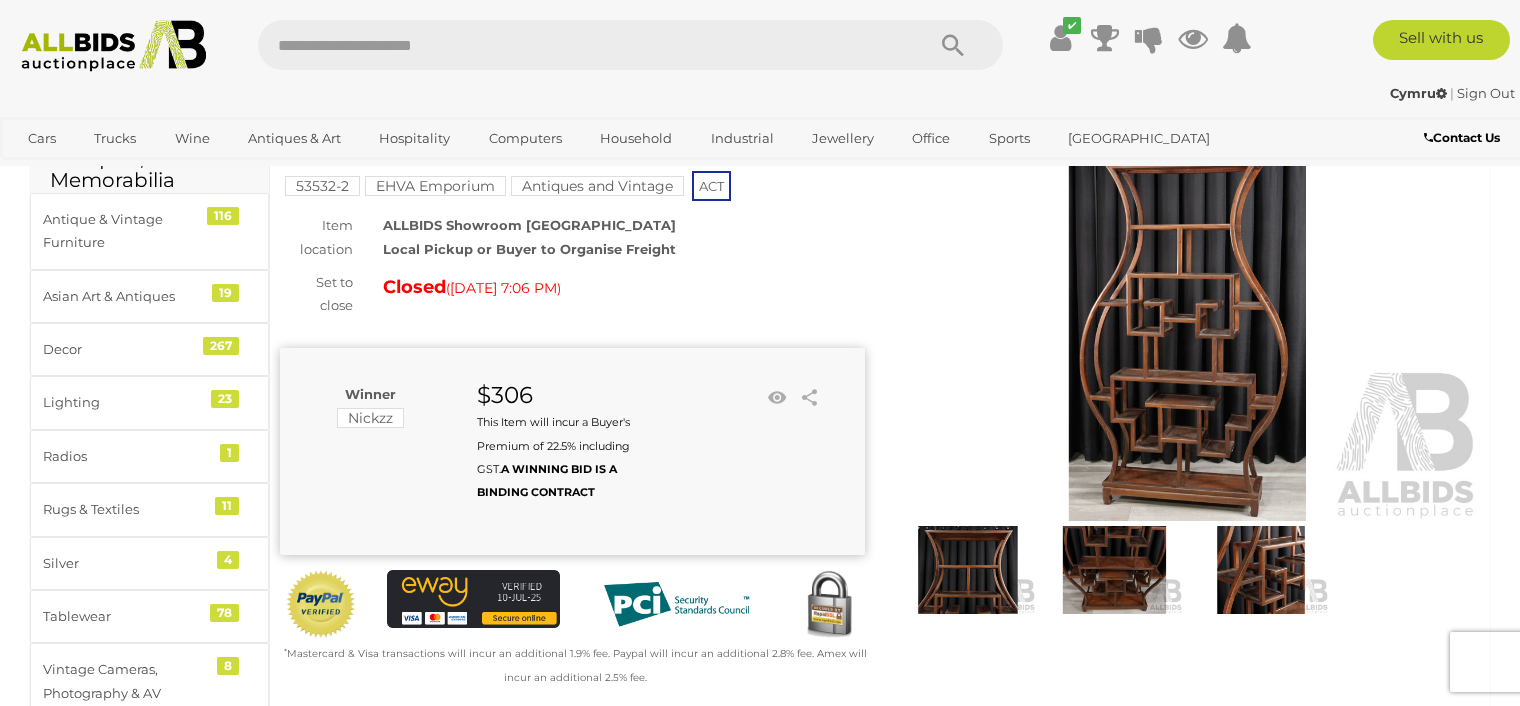 scroll, scrollTop: 105, scrollLeft: 0, axis: vertical 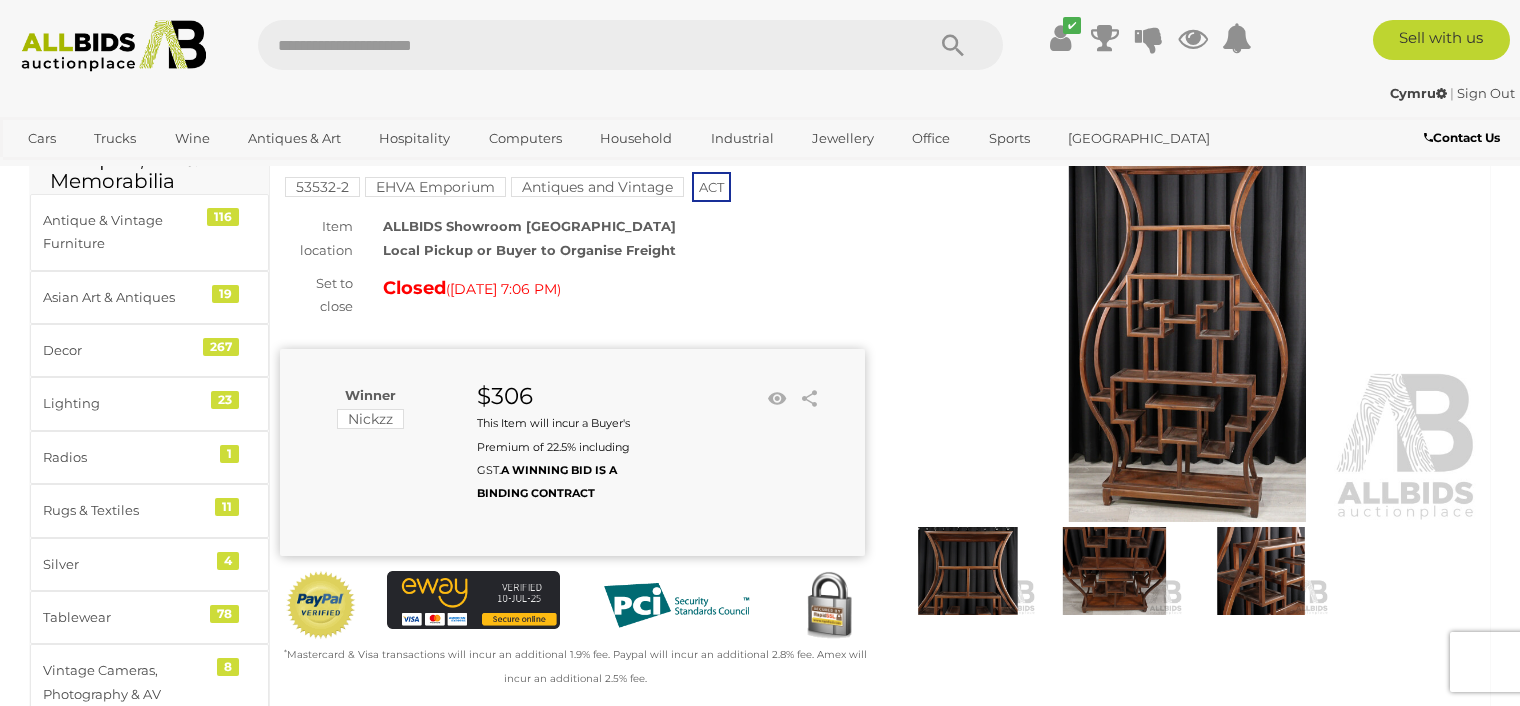 click at bounding box center [1187, 333] 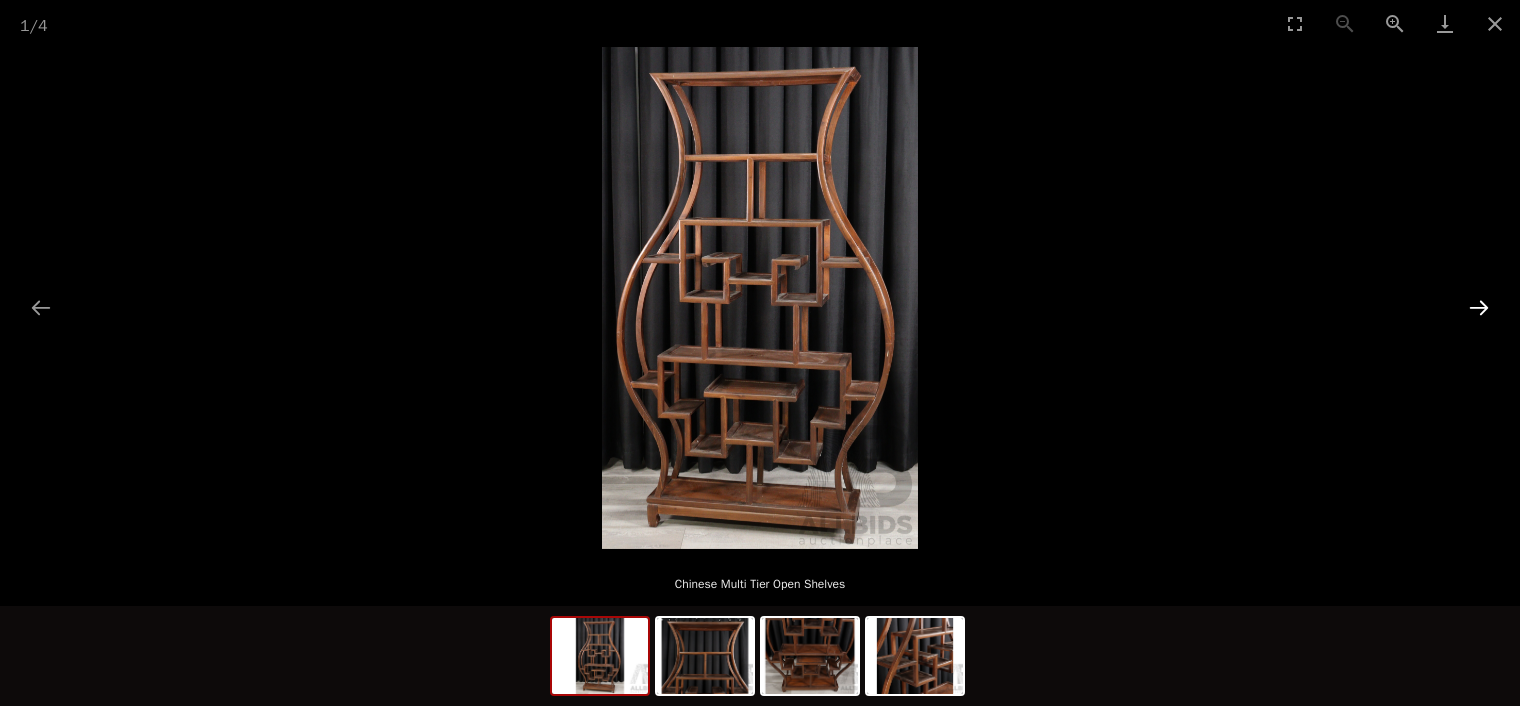 click at bounding box center (1479, 307) 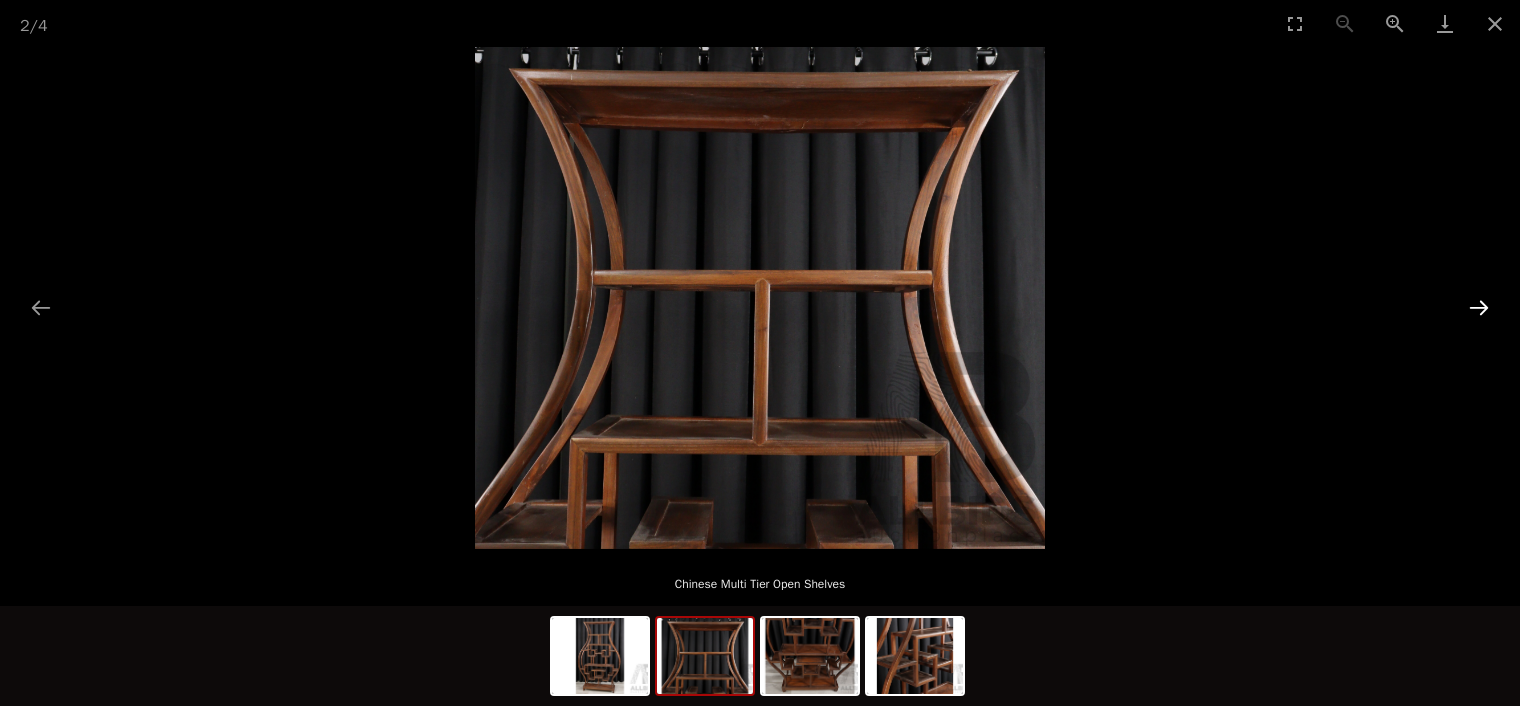 click at bounding box center [1479, 307] 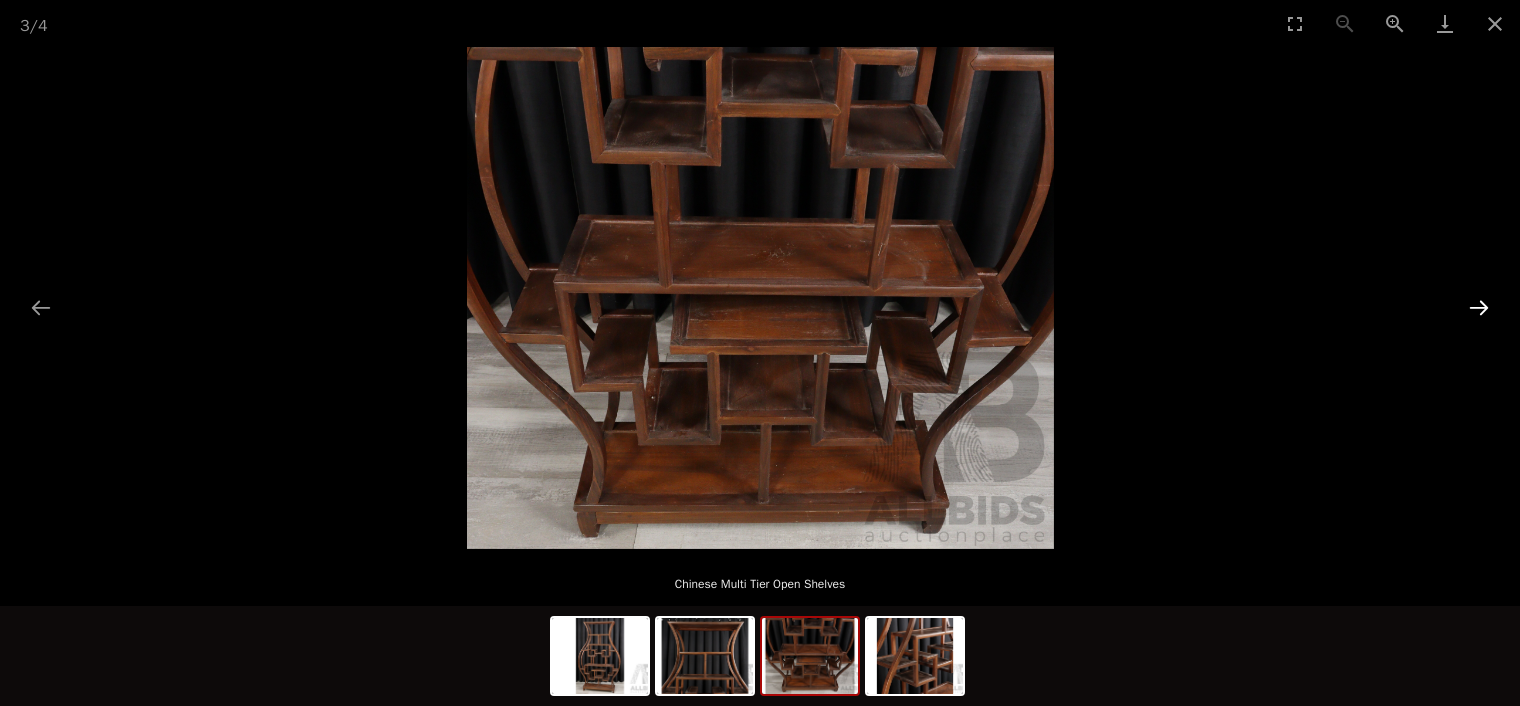 click at bounding box center [1479, 307] 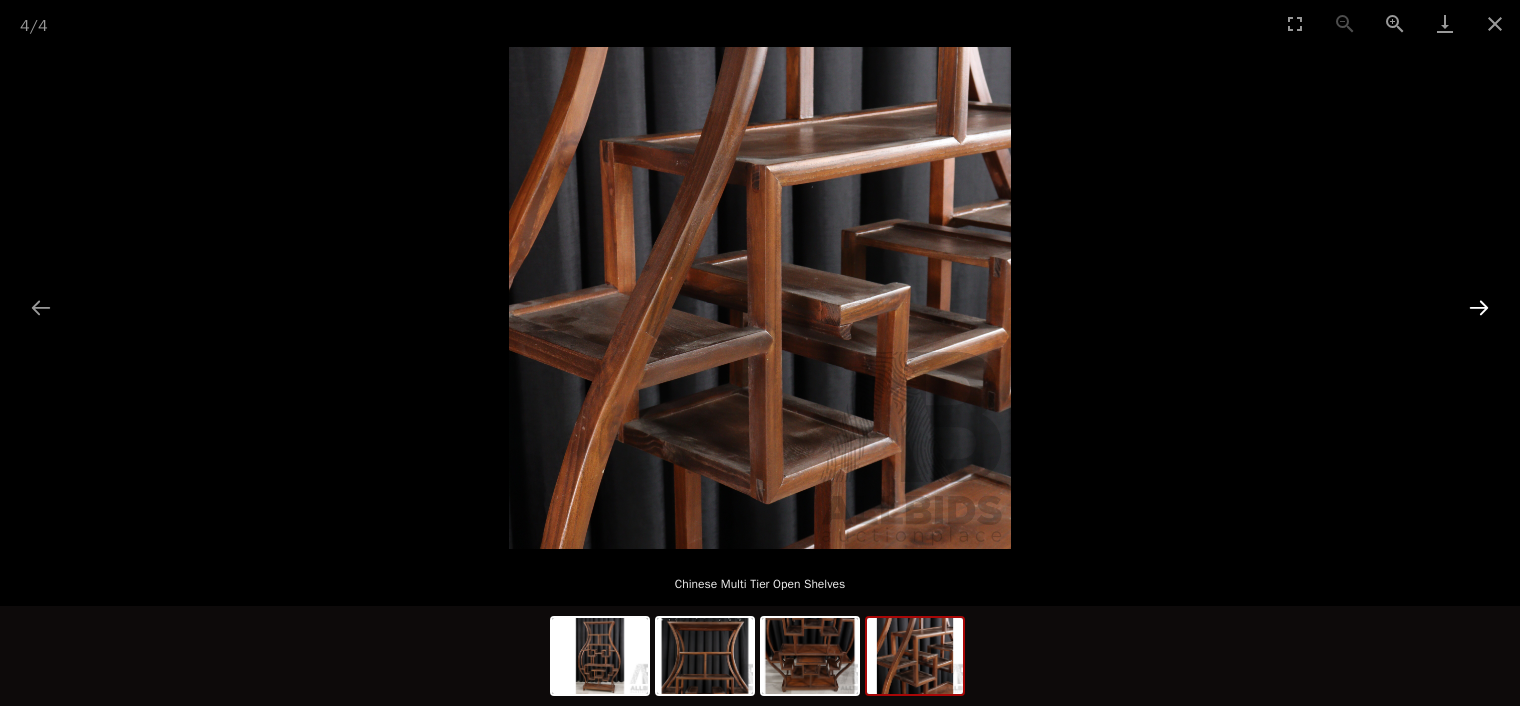 click at bounding box center (1479, 307) 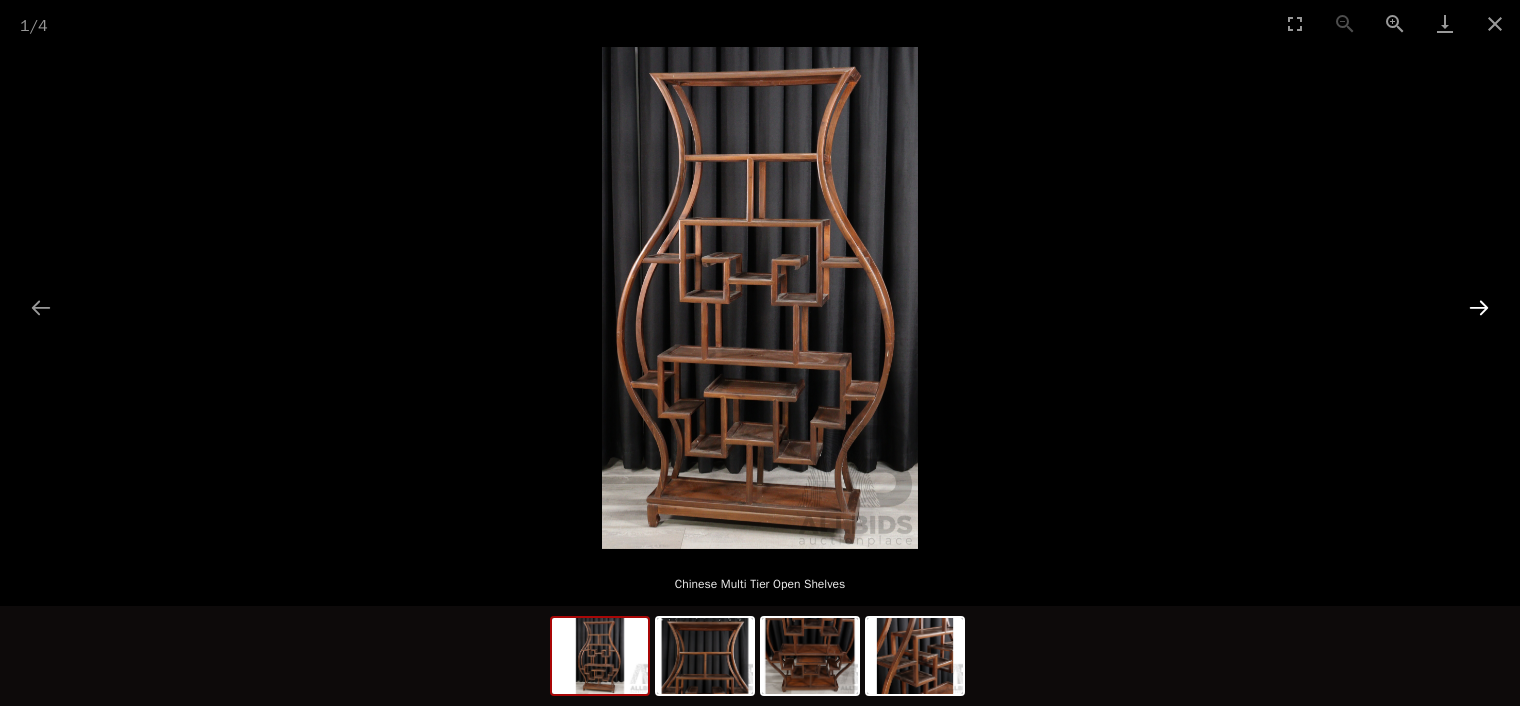 type 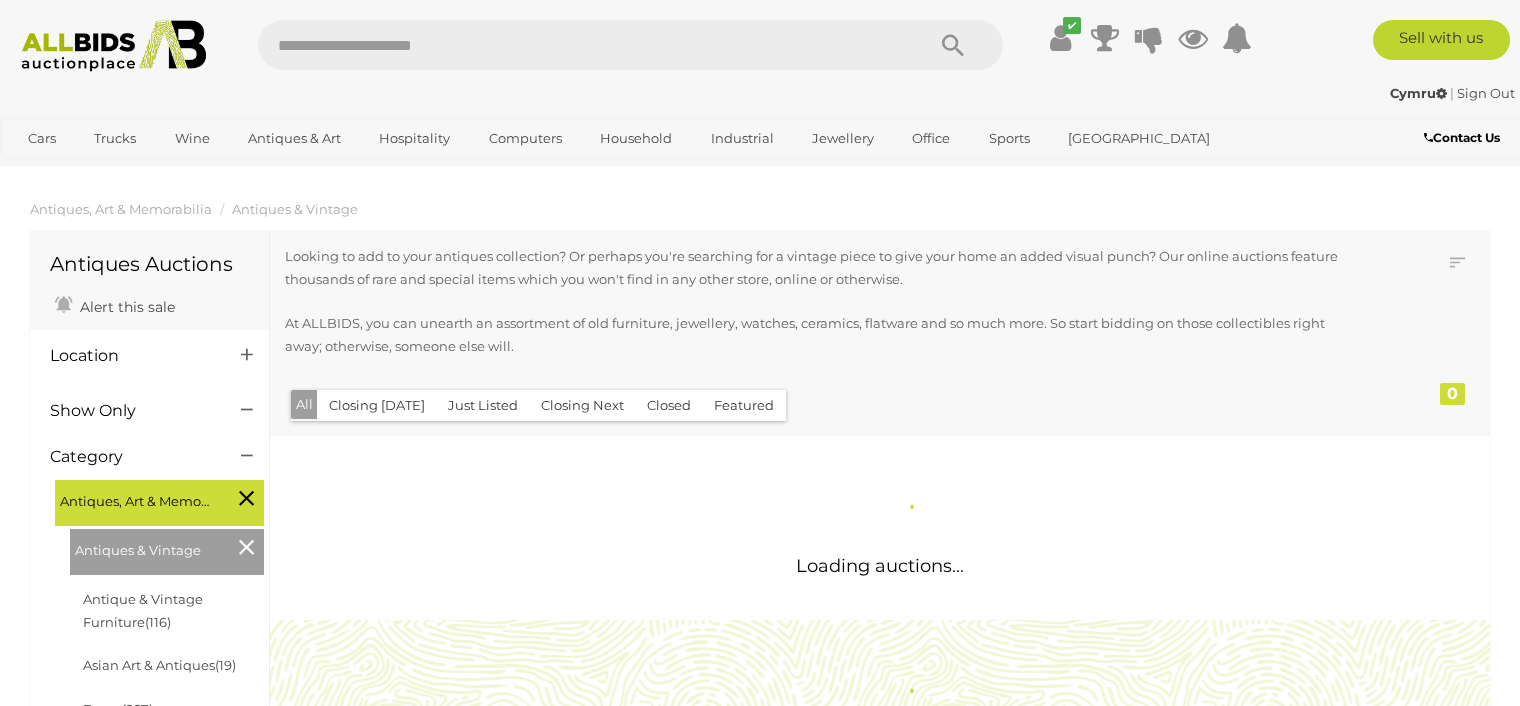 scroll, scrollTop: 1955, scrollLeft: 0, axis: vertical 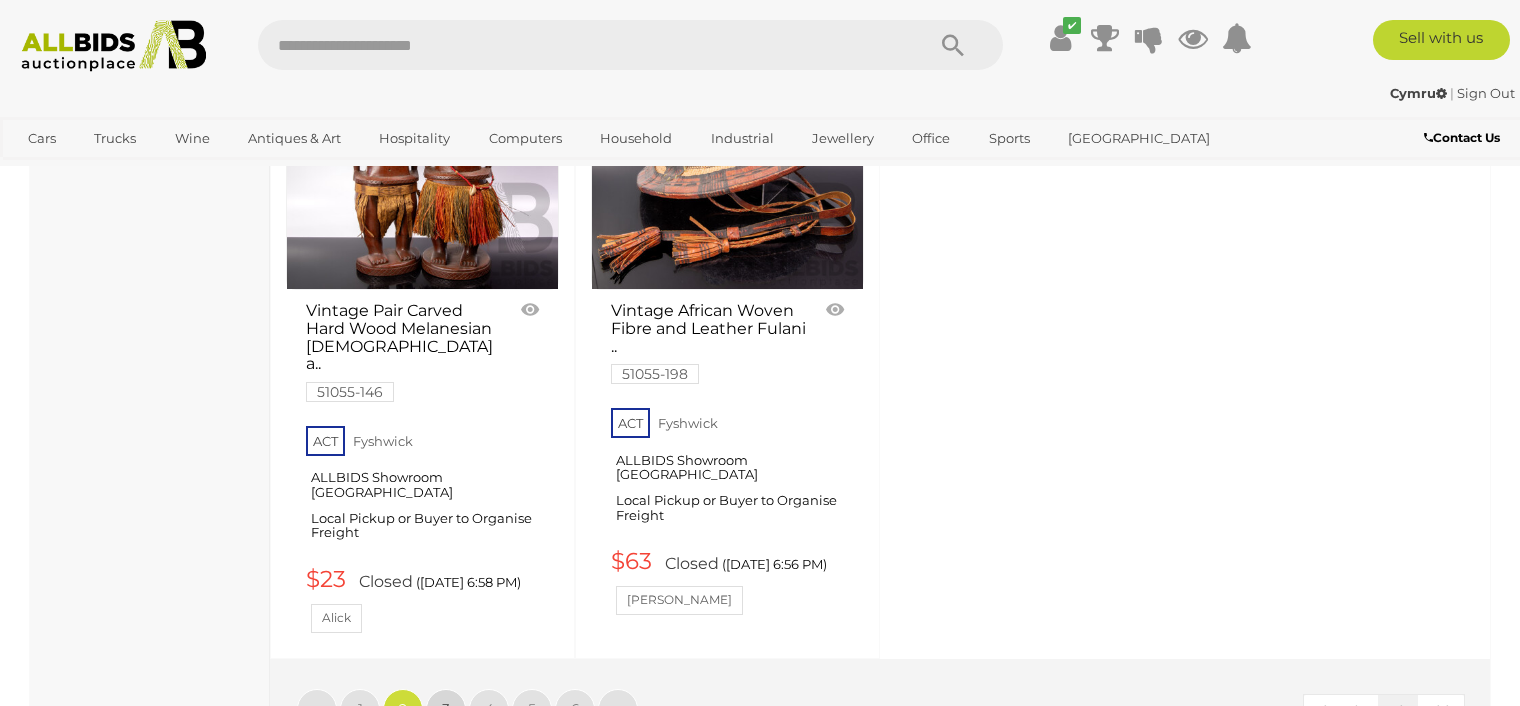 click on "3" at bounding box center (446, 709) 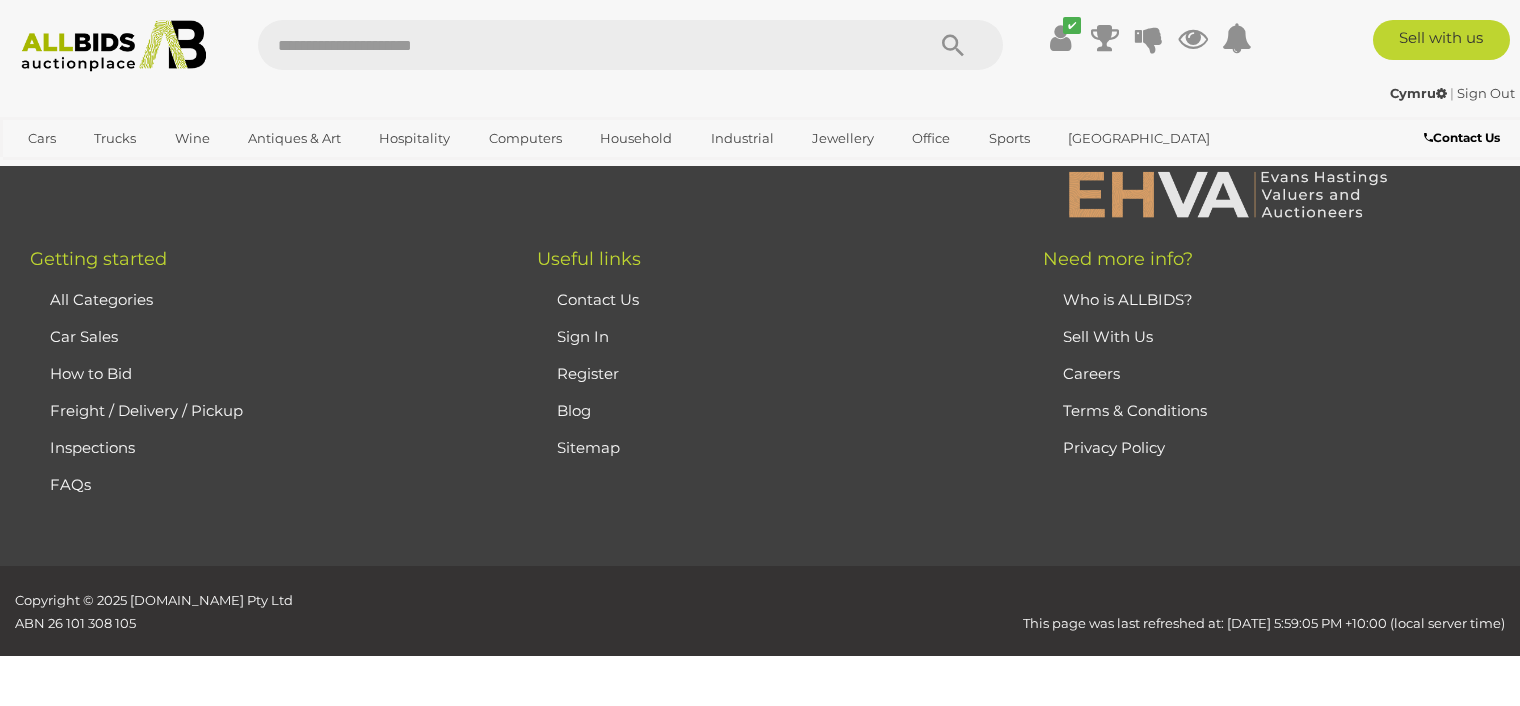 scroll, scrollTop: 269, scrollLeft: 0, axis: vertical 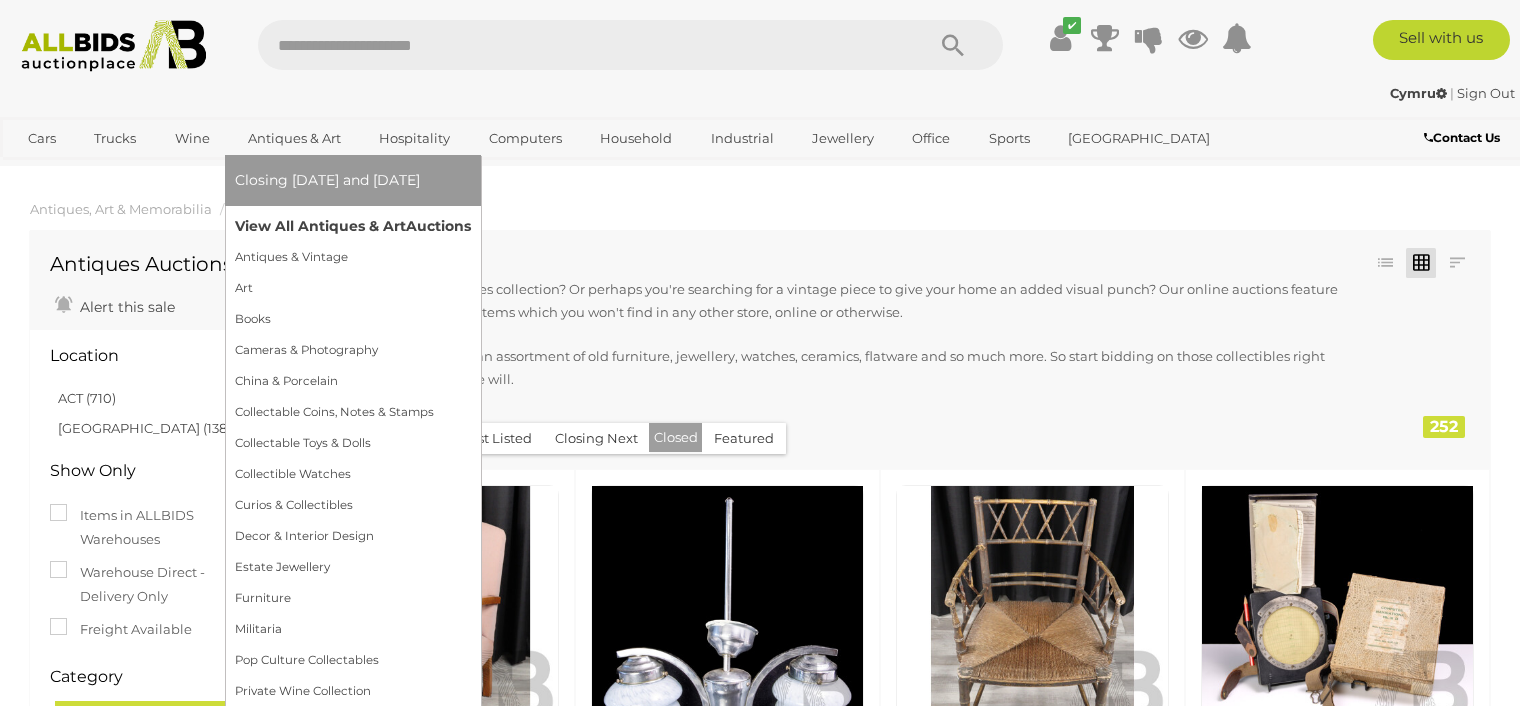 click on "View All Antiques & Art  Auctions" at bounding box center [353, 226] 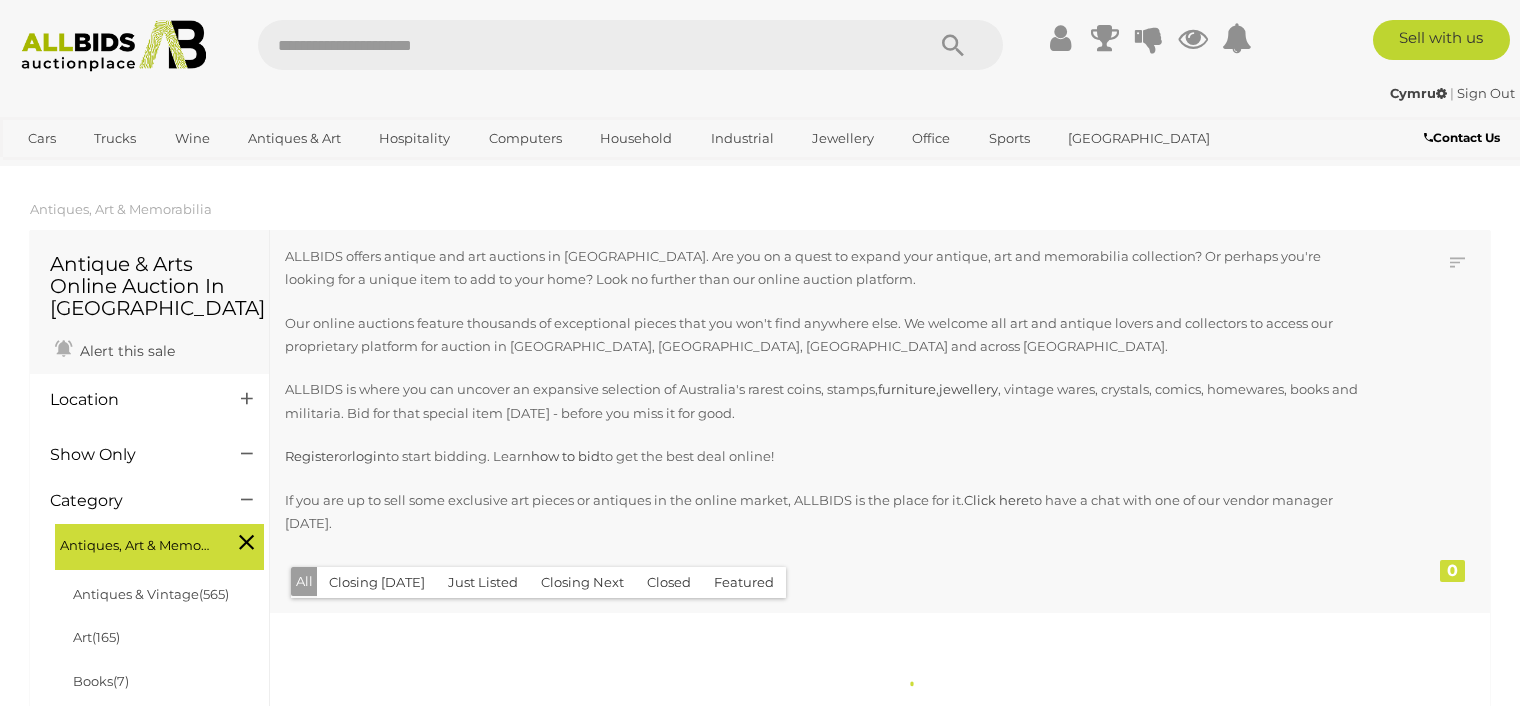 scroll, scrollTop: 0, scrollLeft: 0, axis: both 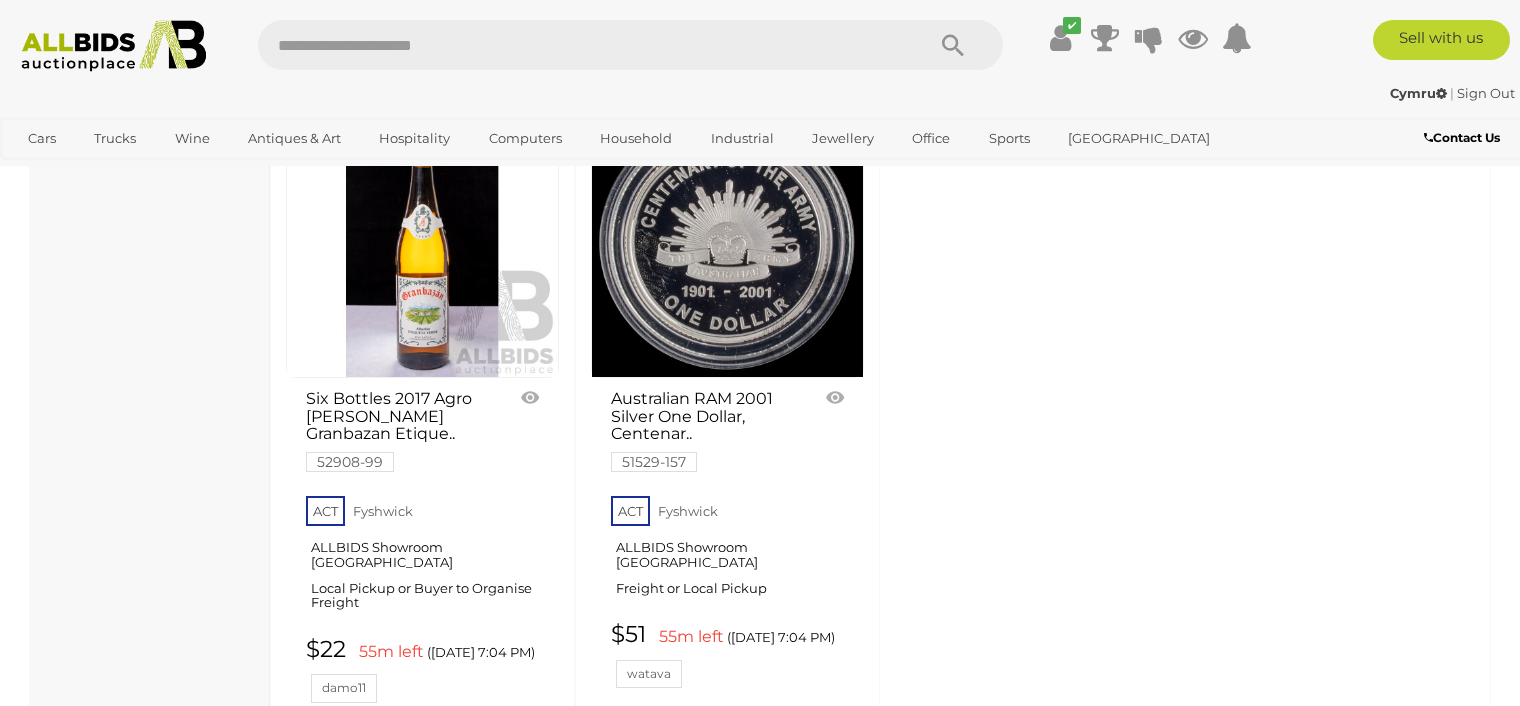 click on "2" at bounding box center (403, 779) 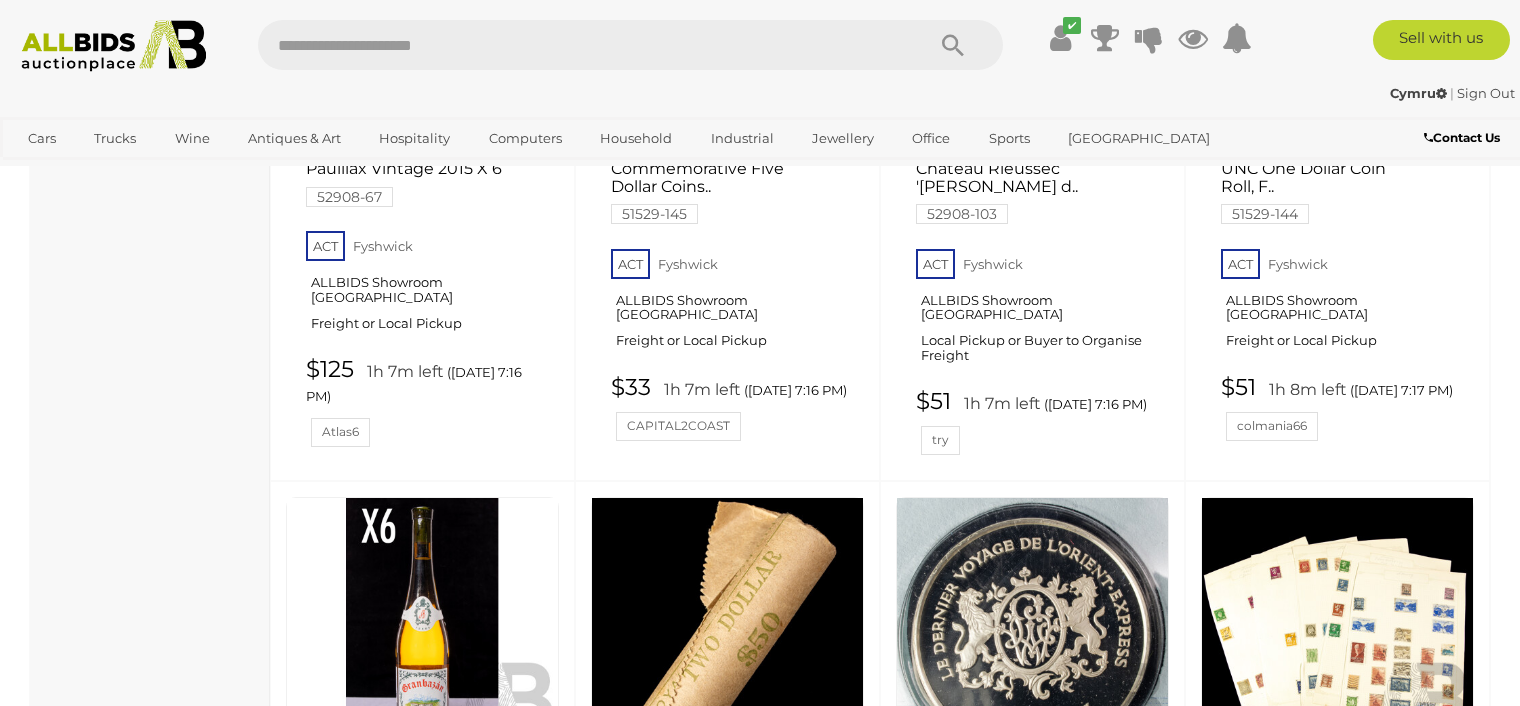 scroll, scrollTop: 4045, scrollLeft: 0, axis: vertical 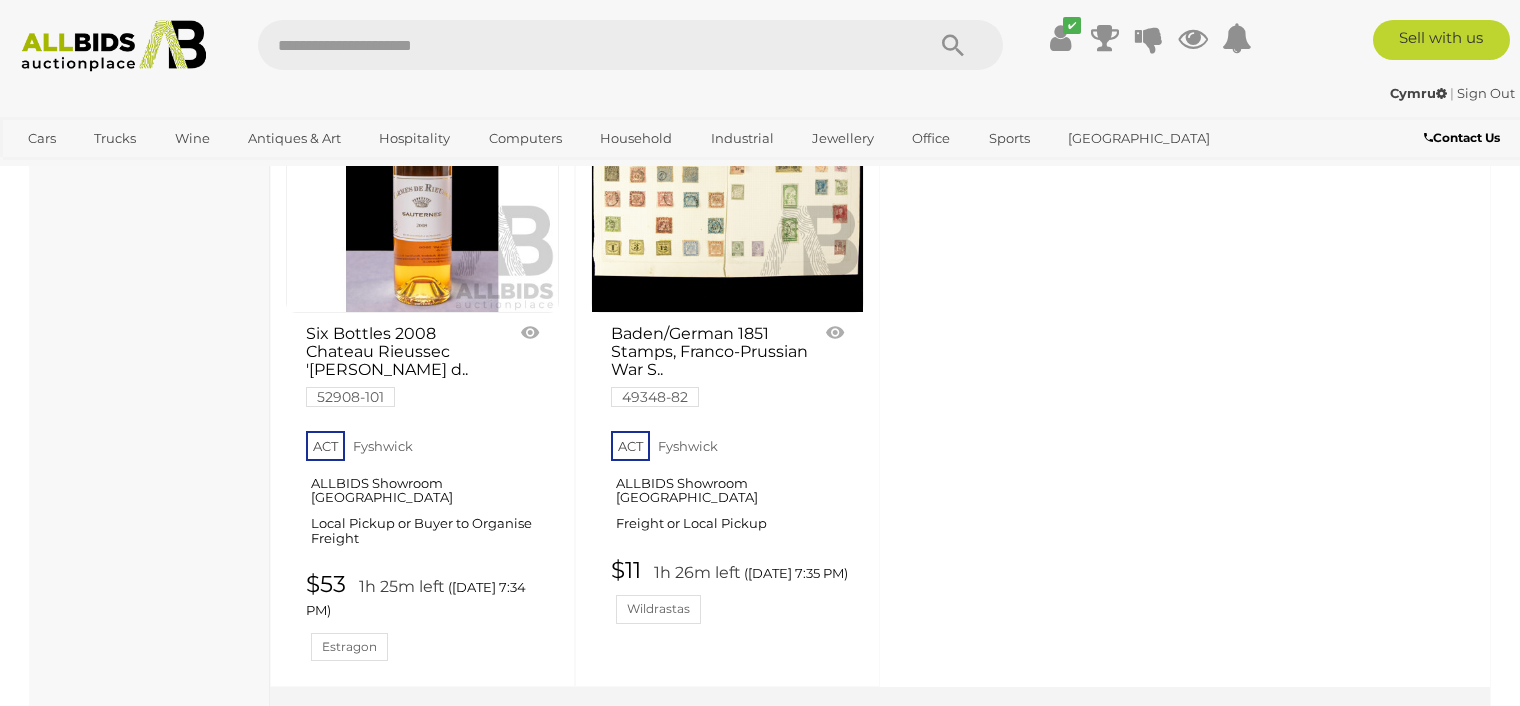 click on "4" at bounding box center [489, 737] 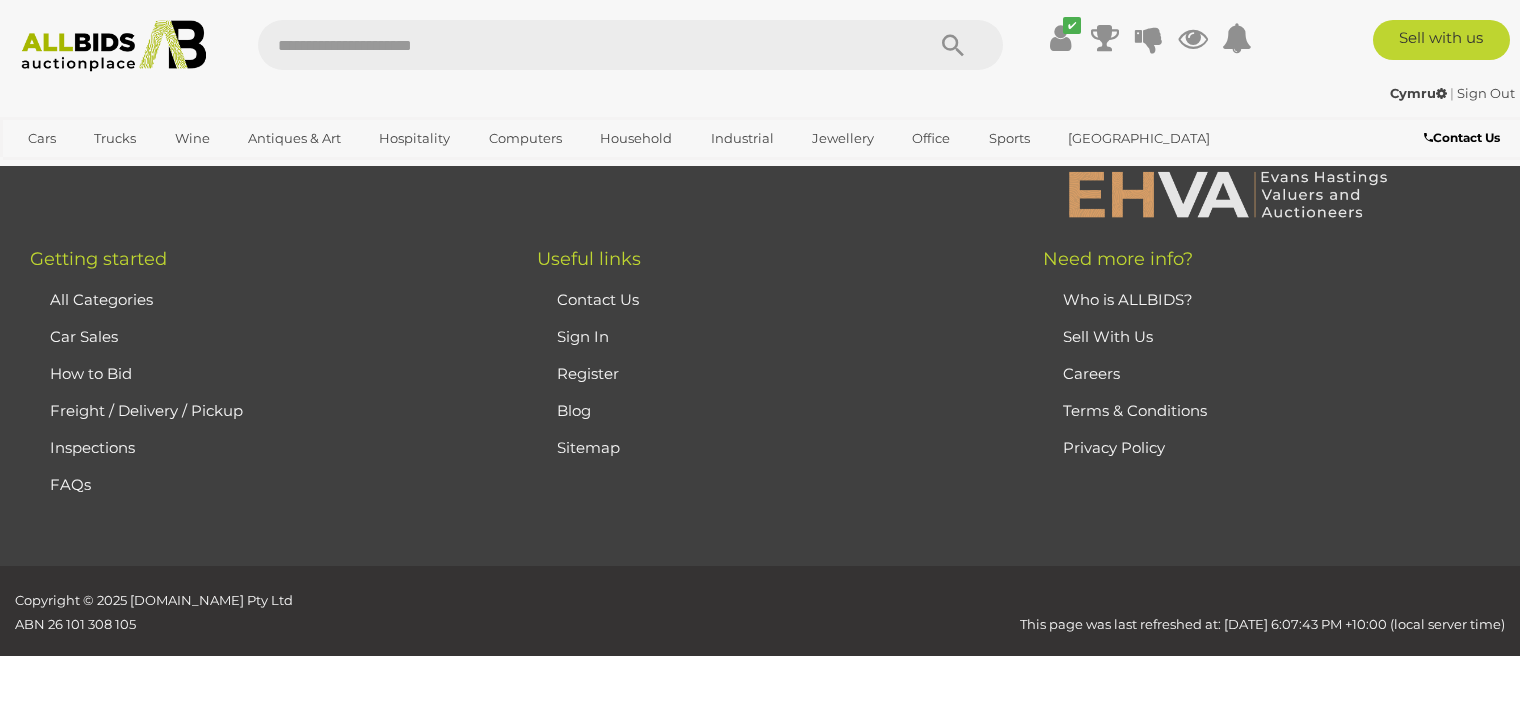 scroll, scrollTop: 446, scrollLeft: 0, axis: vertical 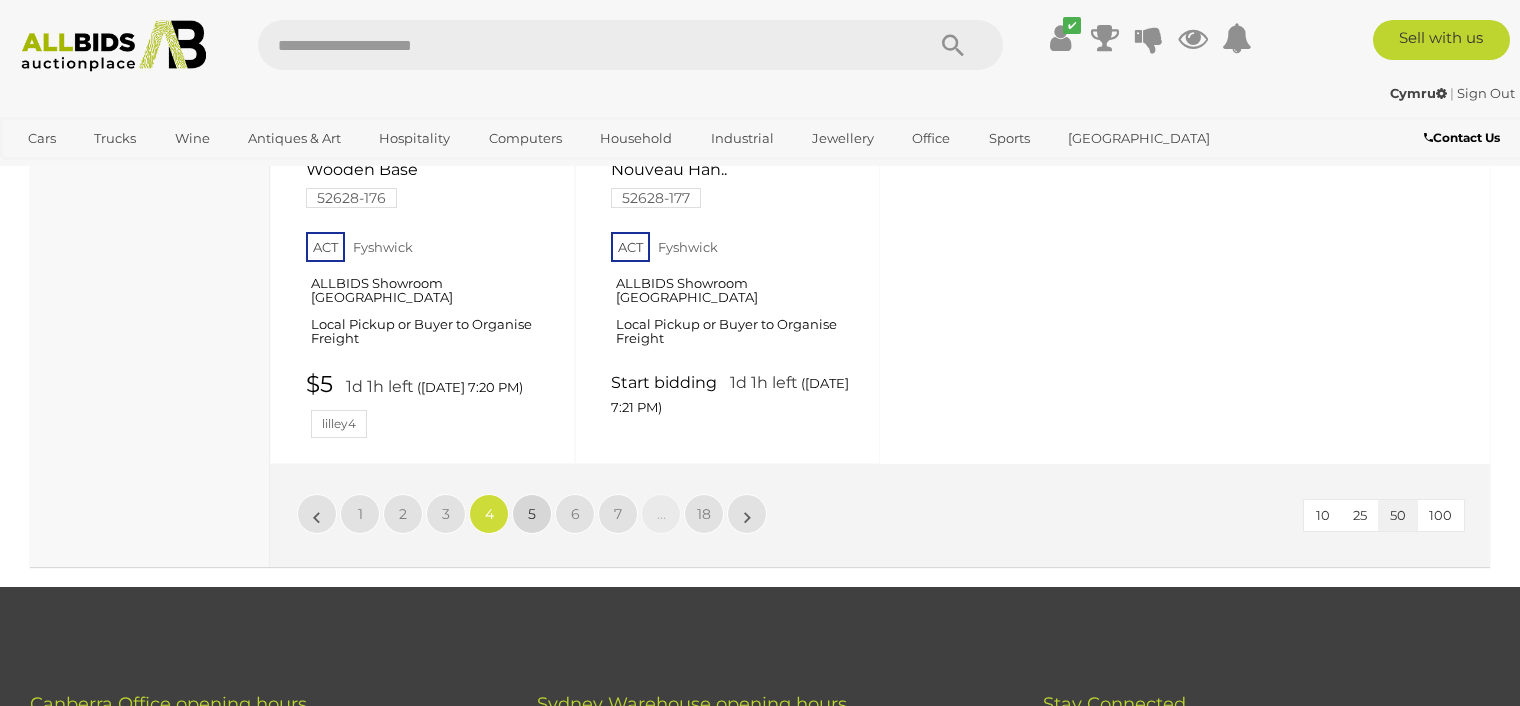 click on "5" at bounding box center (532, 514) 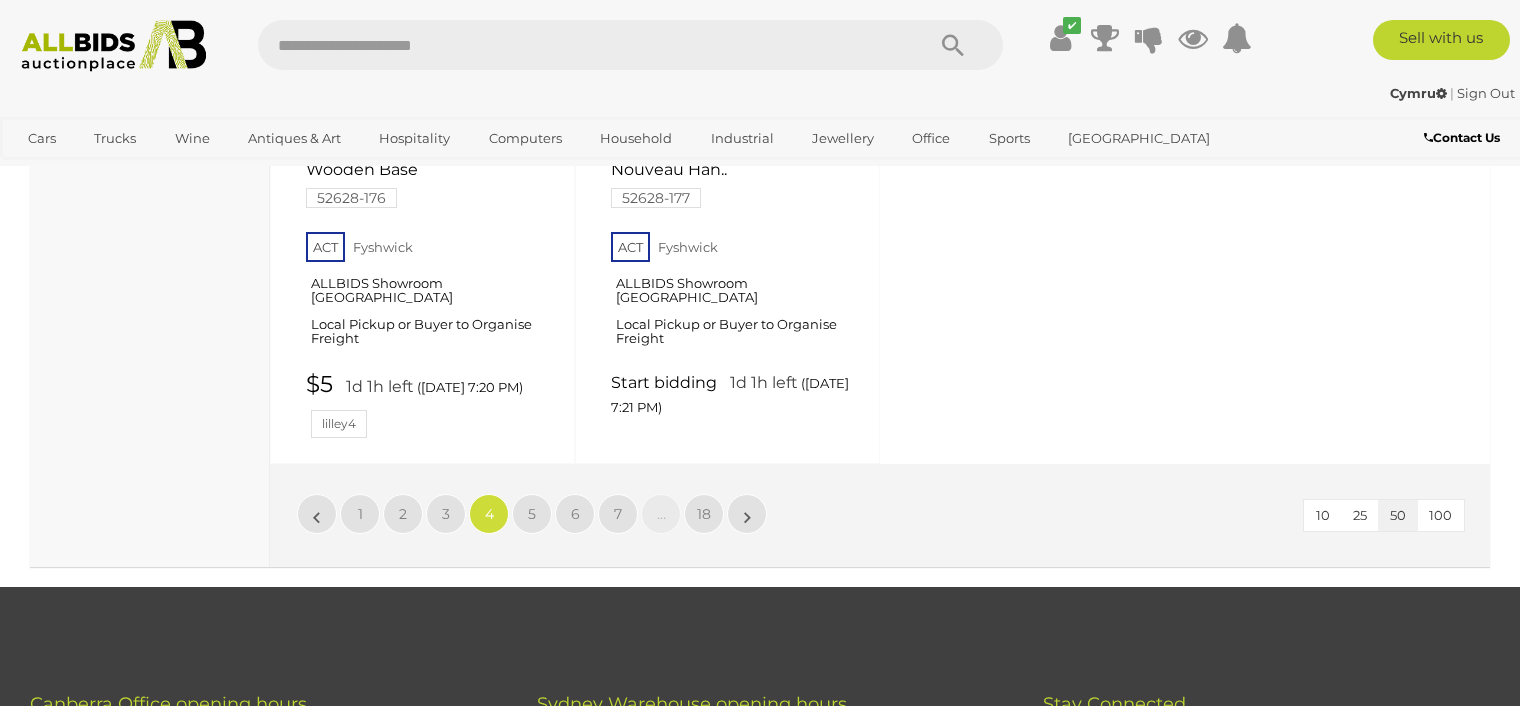 scroll, scrollTop: 446, scrollLeft: 0, axis: vertical 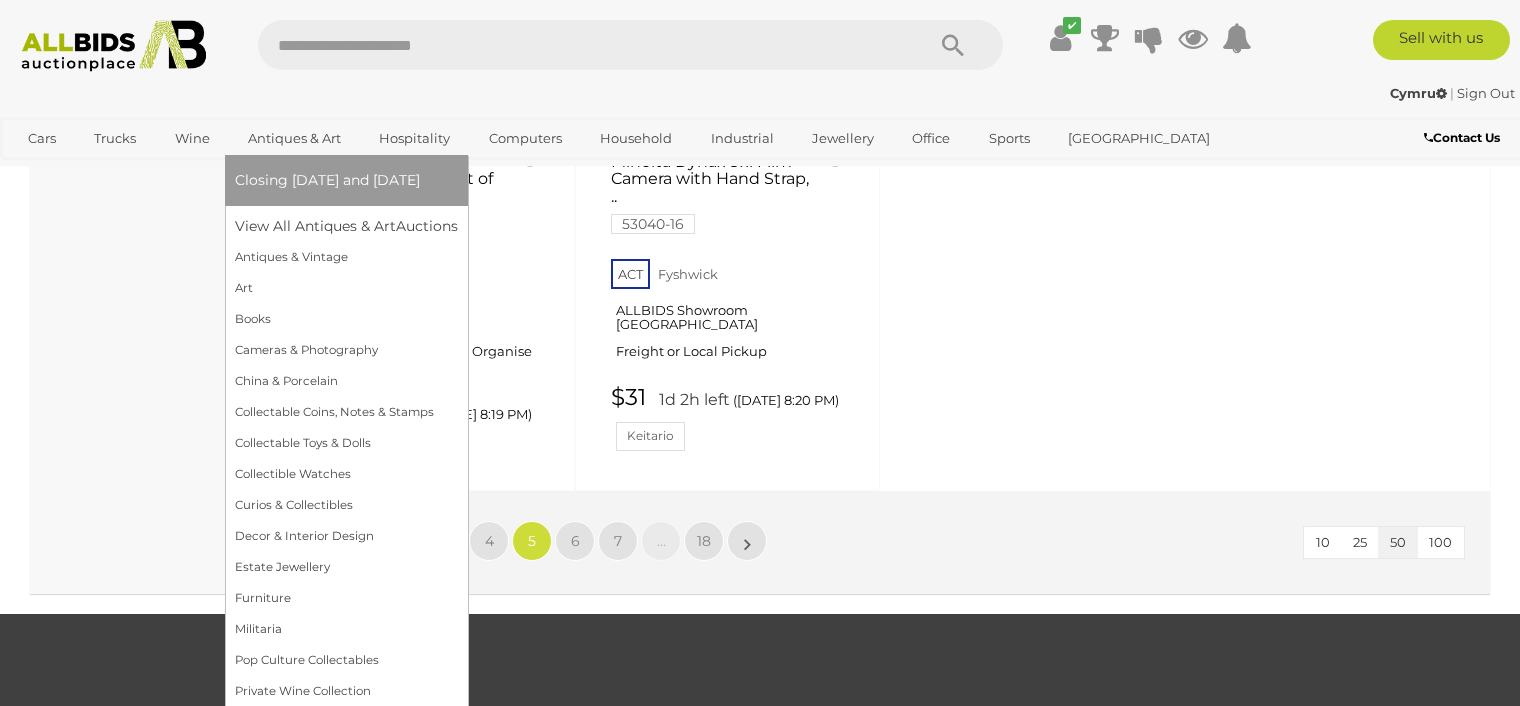 click on "Antiques & Art" at bounding box center [294, 138] 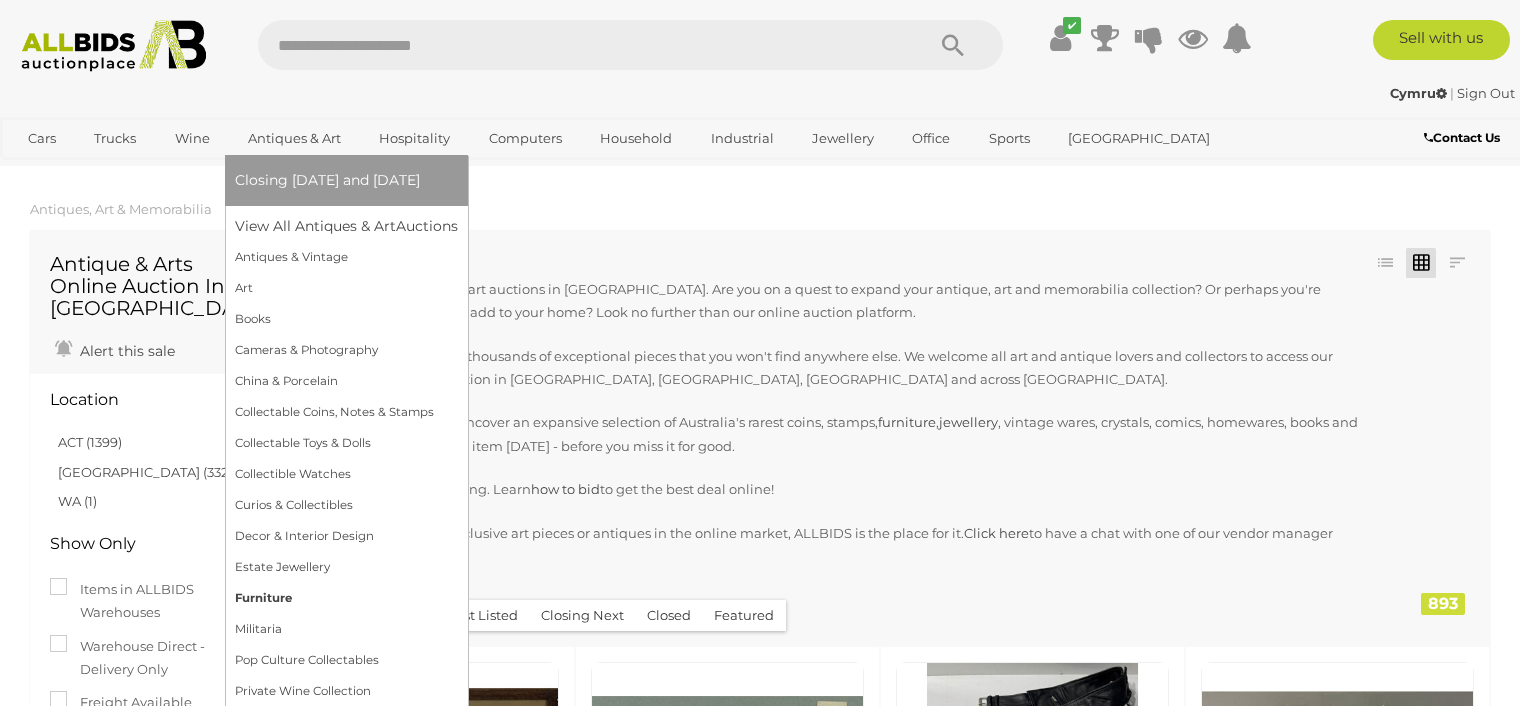click on "Furniture" at bounding box center [346, 598] 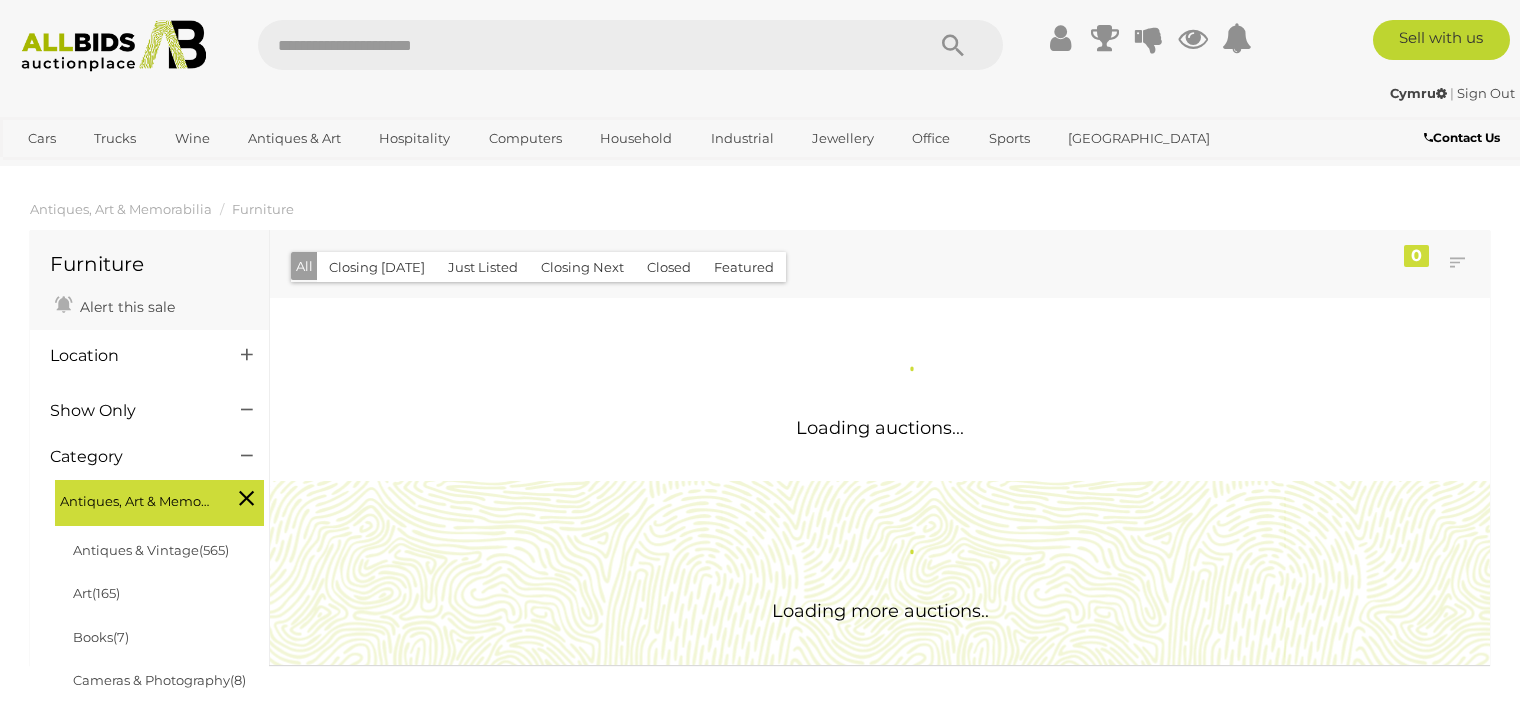 scroll, scrollTop: 0, scrollLeft: 0, axis: both 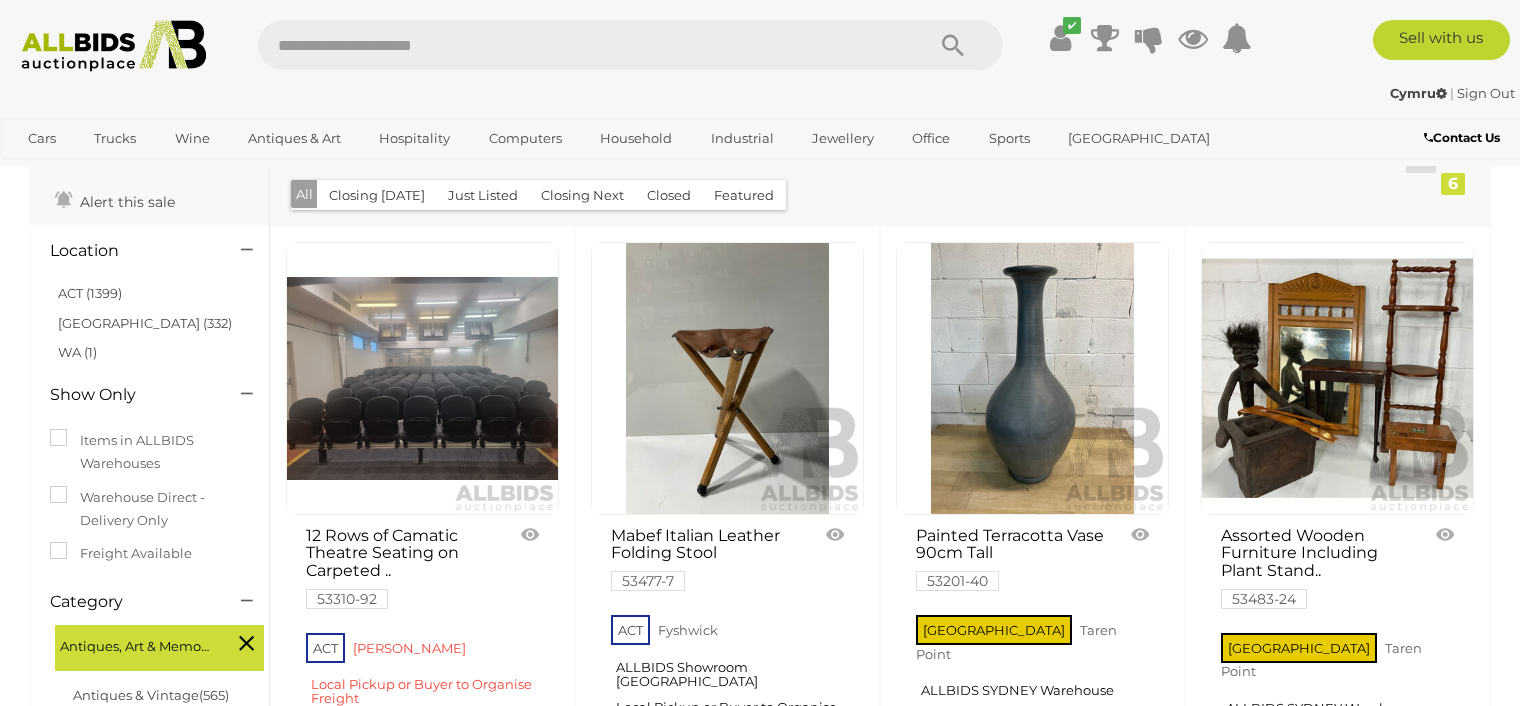 drag, startPoint x: 84, startPoint y: 290, endPoint x: 229, endPoint y: 333, distance: 151.24153 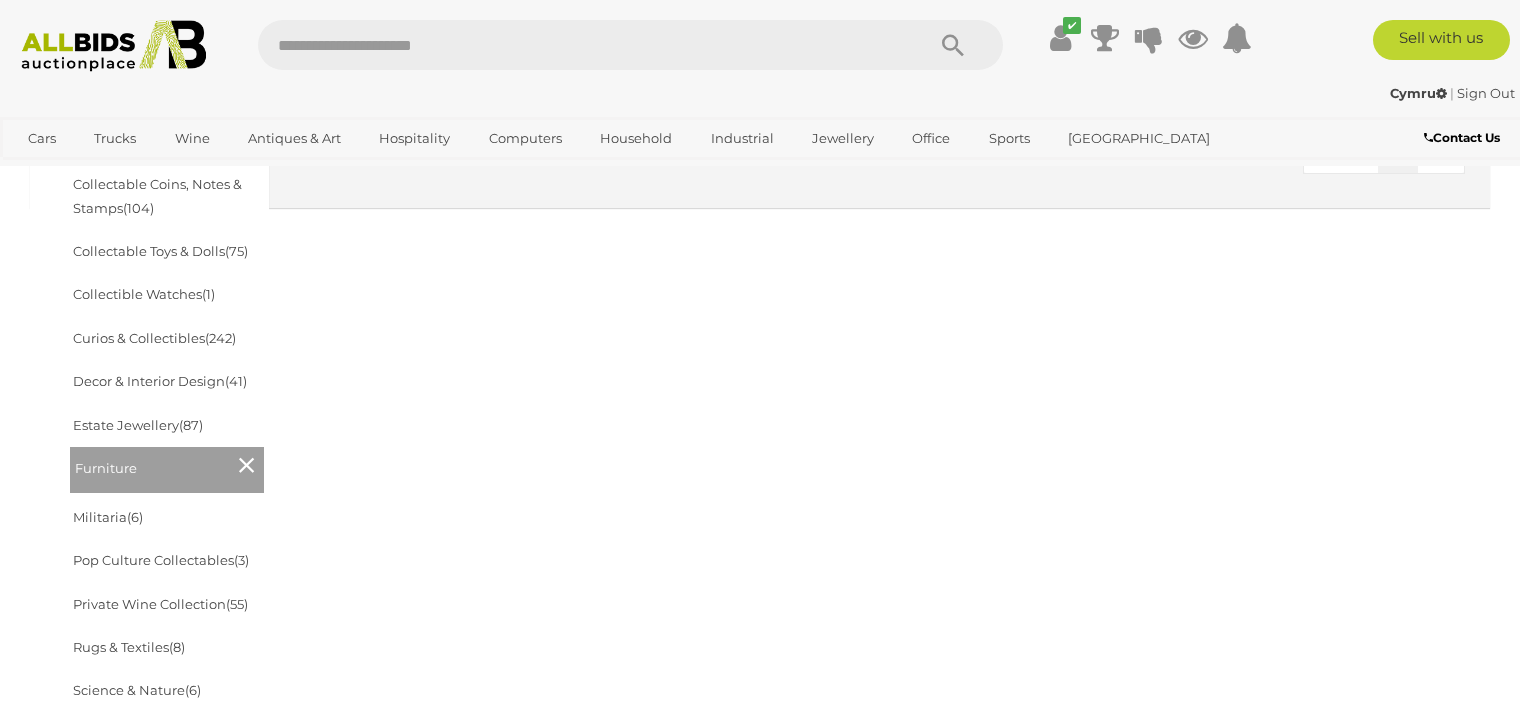 scroll, scrollTop: 846, scrollLeft: 0, axis: vertical 